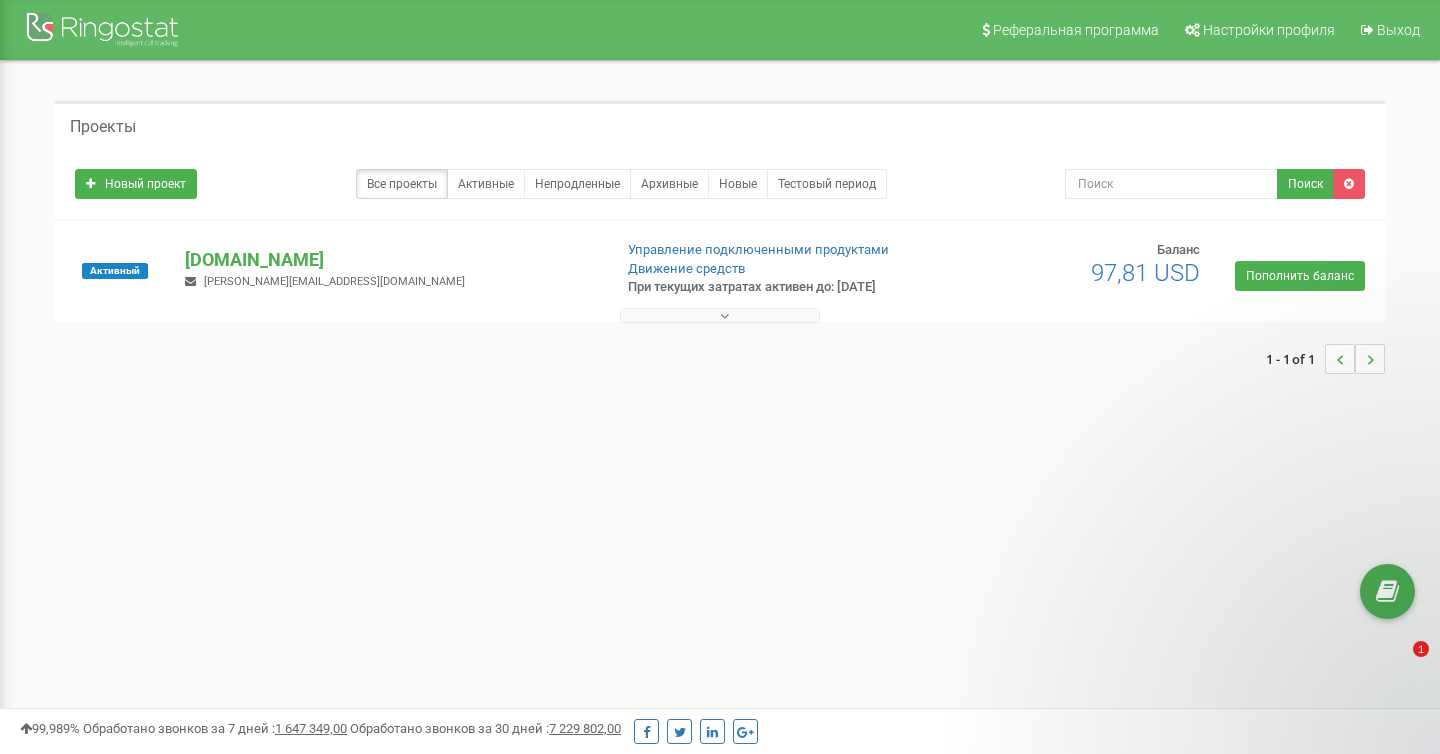 scroll, scrollTop: 0, scrollLeft: 0, axis: both 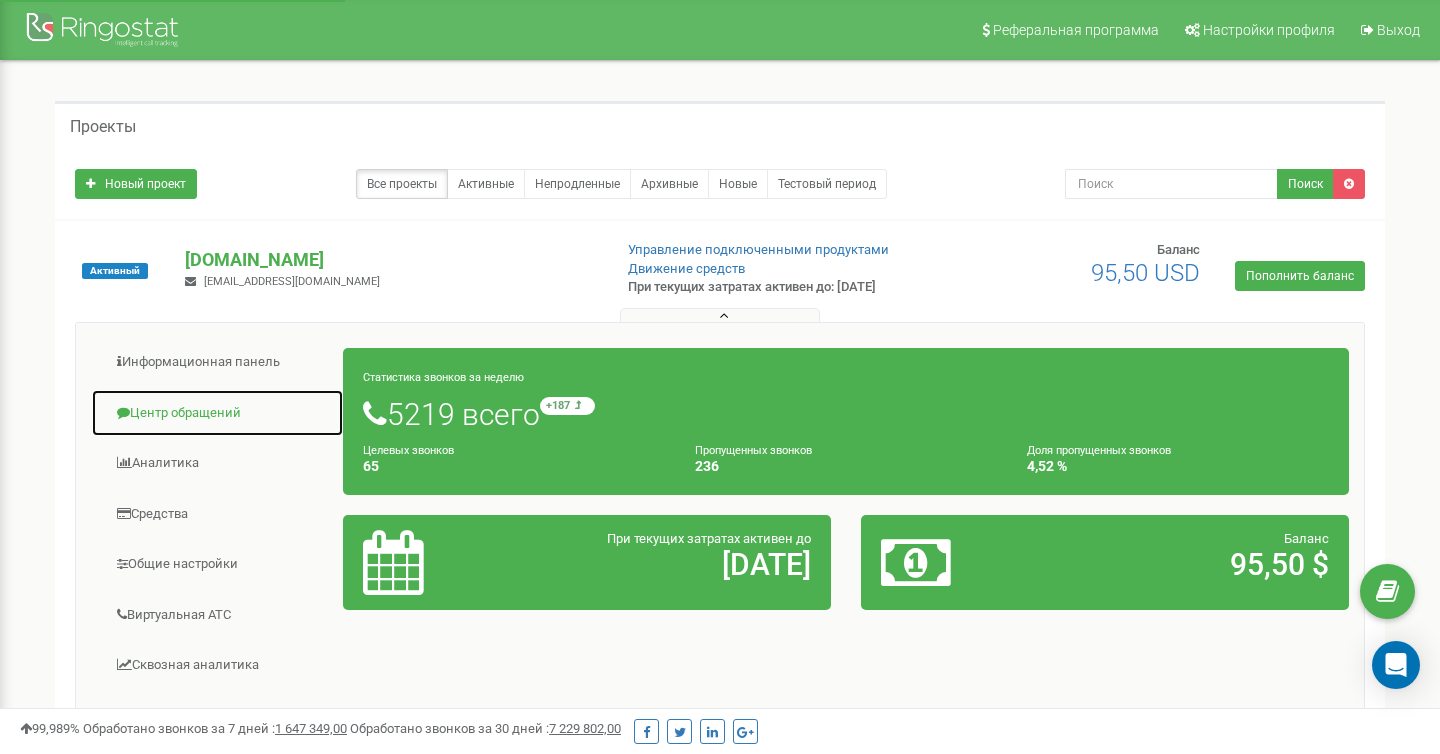 click on "Центр обращений" at bounding box center [217, 413] 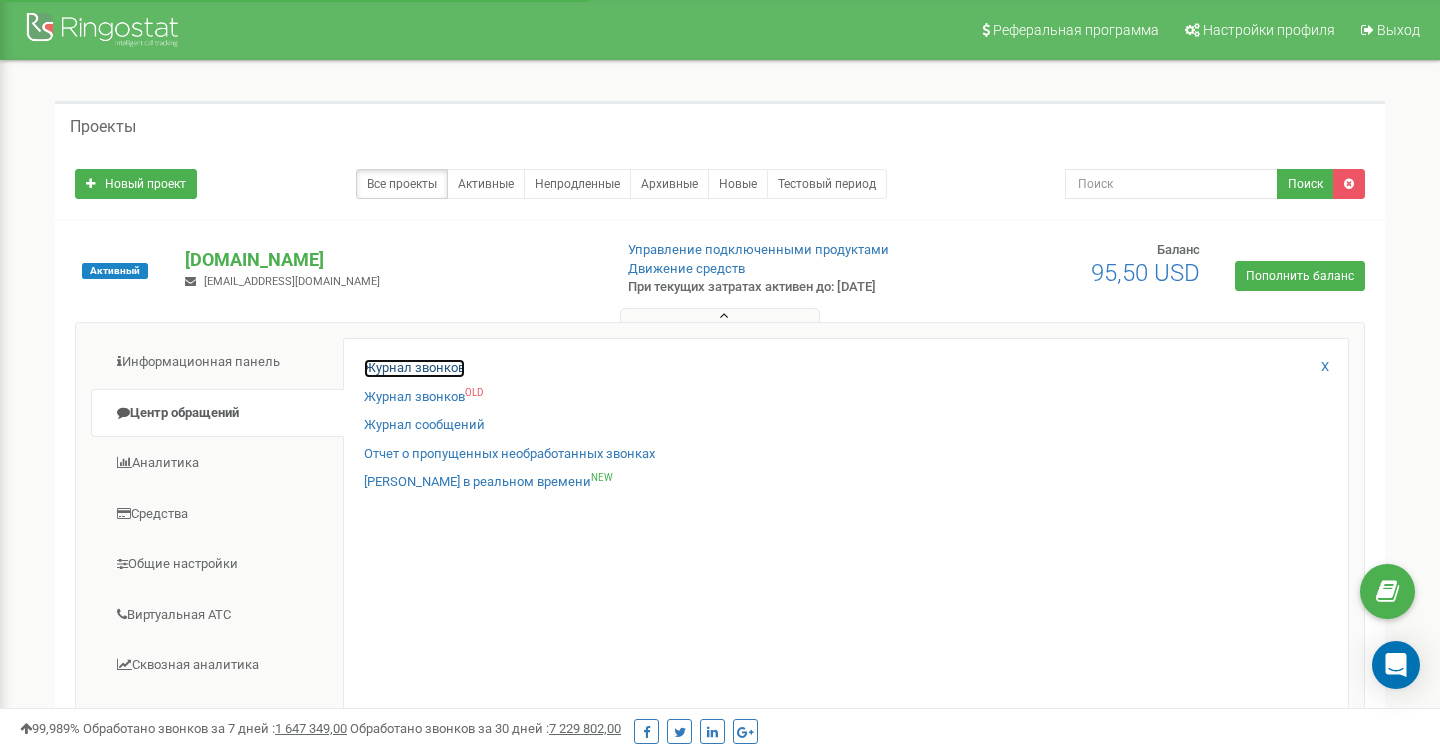 click on "Журнал звонков" at bounding box center (414, 368) 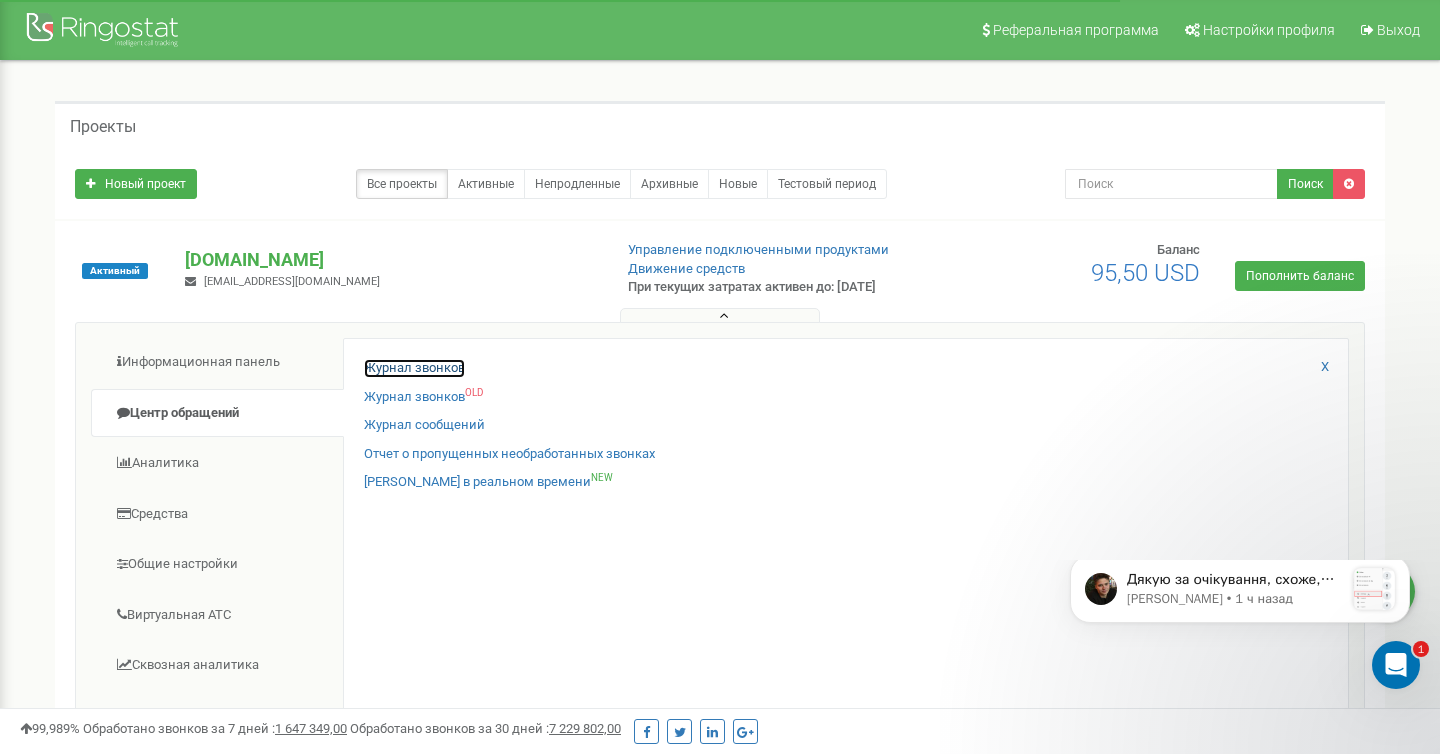 scroll, scrollTop: 0, scrollLeft: 0, axis: both 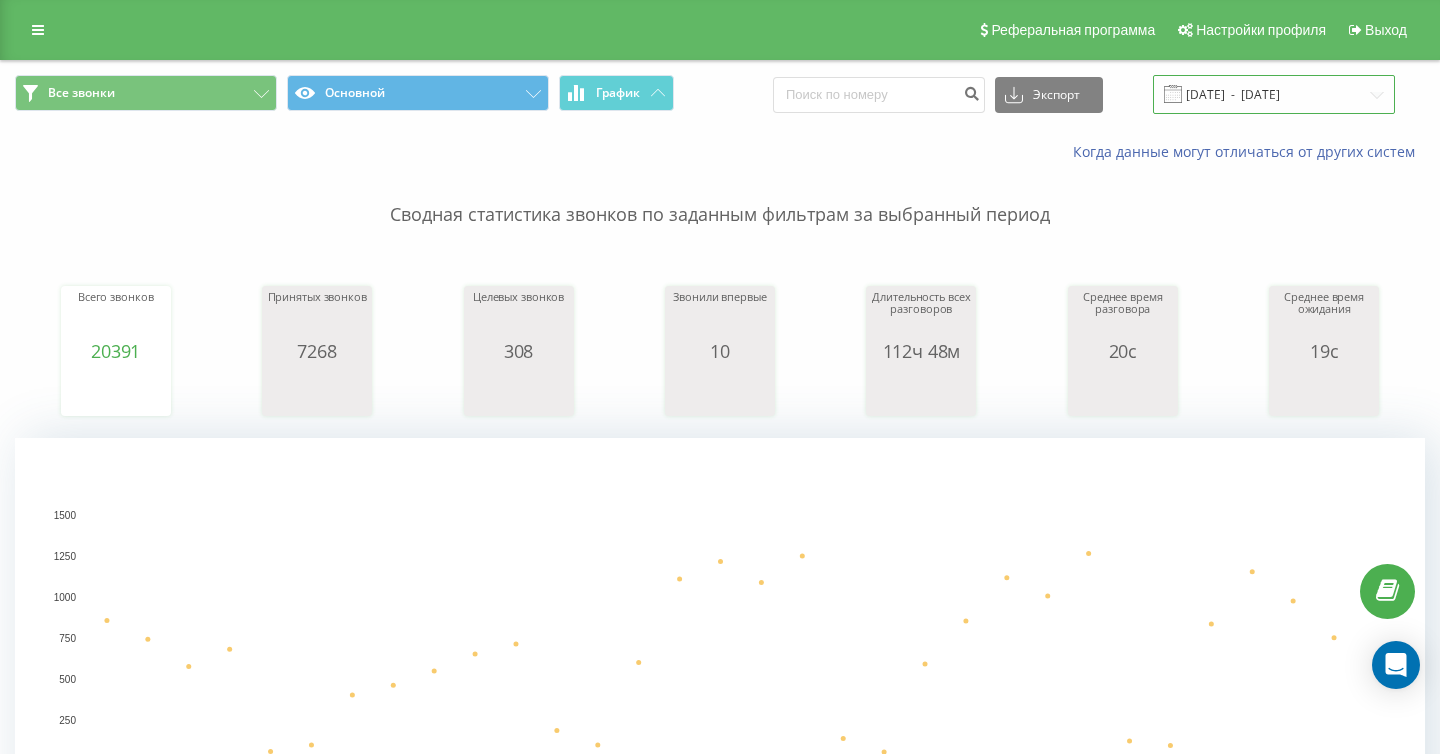click on "[DATE]  -  [DATE]" at bounding box center [1274, 94] 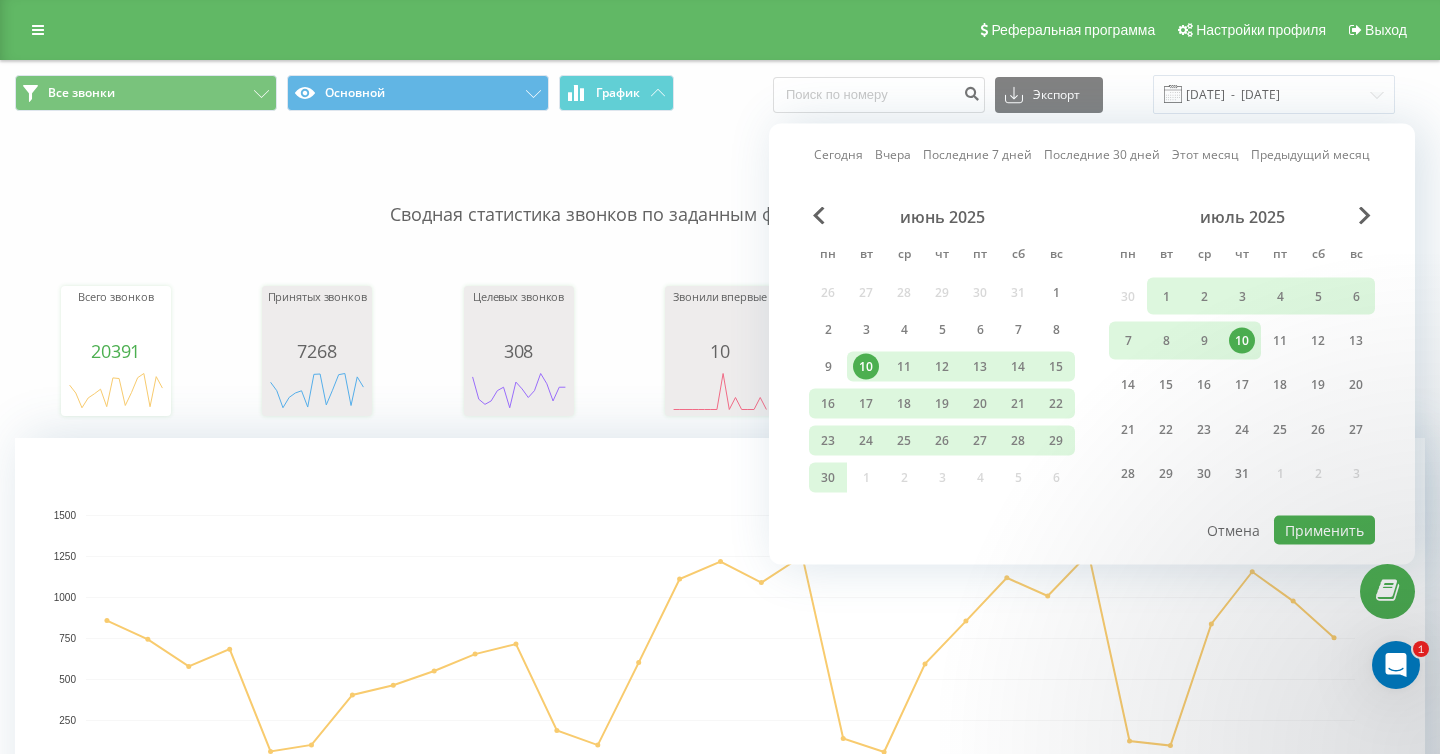 scroll, scrollTop: 0, scrollLeft: 0, axis: both 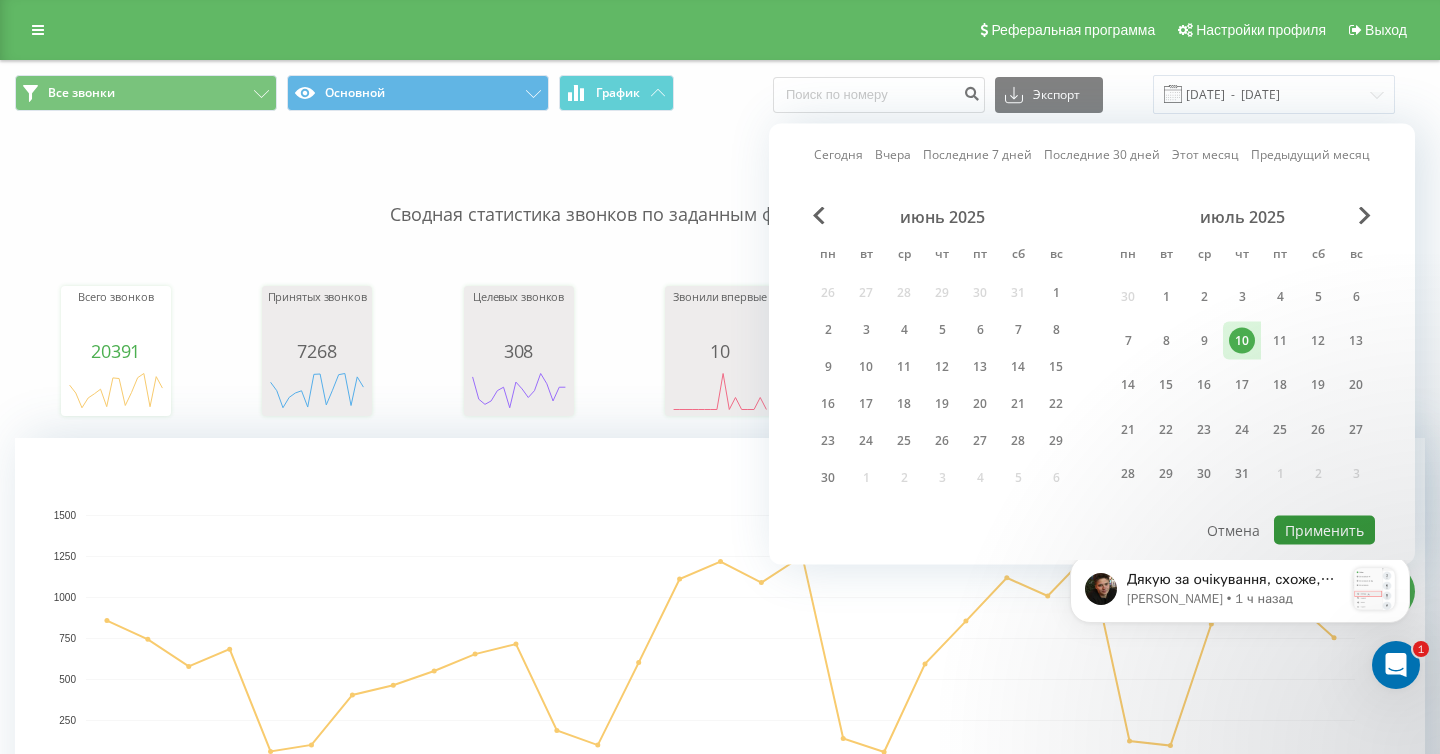 click on "Применить" at bounding box center [1324, 530] 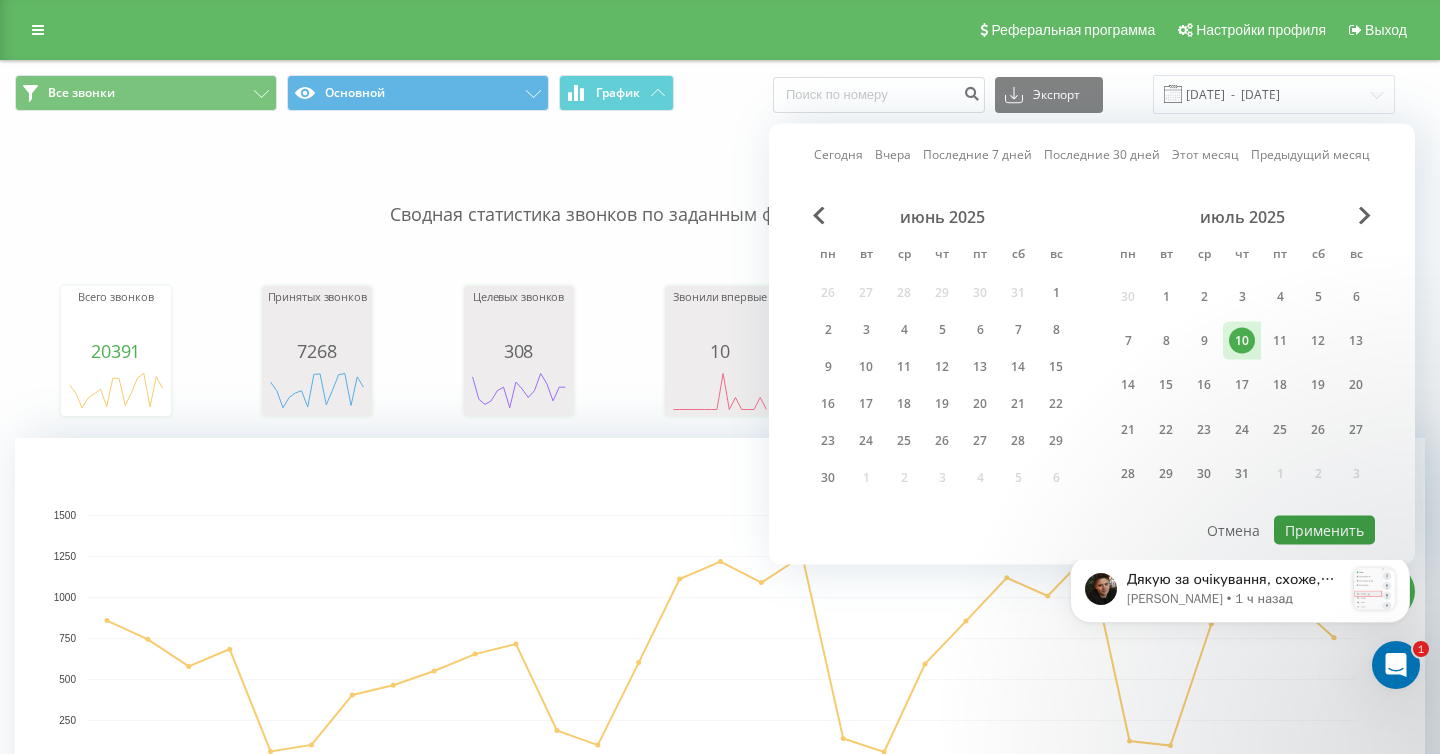 type on "10.07.2025  -  10.07.2025" 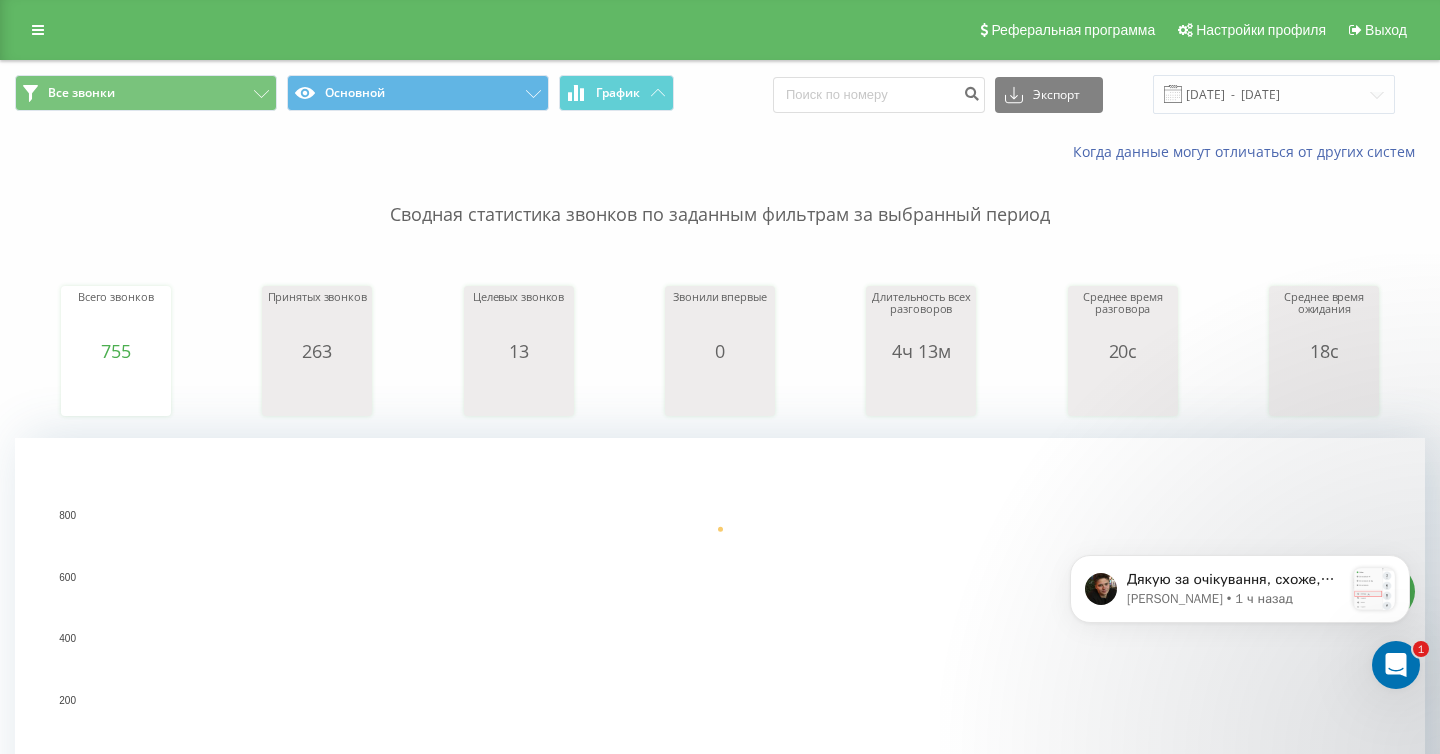 click on "Дякую за очікування, схоже, що щось блокує реєстрацію вашого сіпу у застосунку.  Спробуйте, будь ласка, прописати стан сервер. Для того, щоб прописати stun сервер у програмі Ringostat Smart Phone, слід зайти в налаштування програми: Далі перейти в налаштування телефонії: І вказати потрібний стан сервер у полі "STUN server" і застосувати налаштування кнопкою нижче: Стандартні адреси STUN-сервера stun.ringostat.com:3479 Nikola • 1 ч назад" at bounding box center (1240, 498) 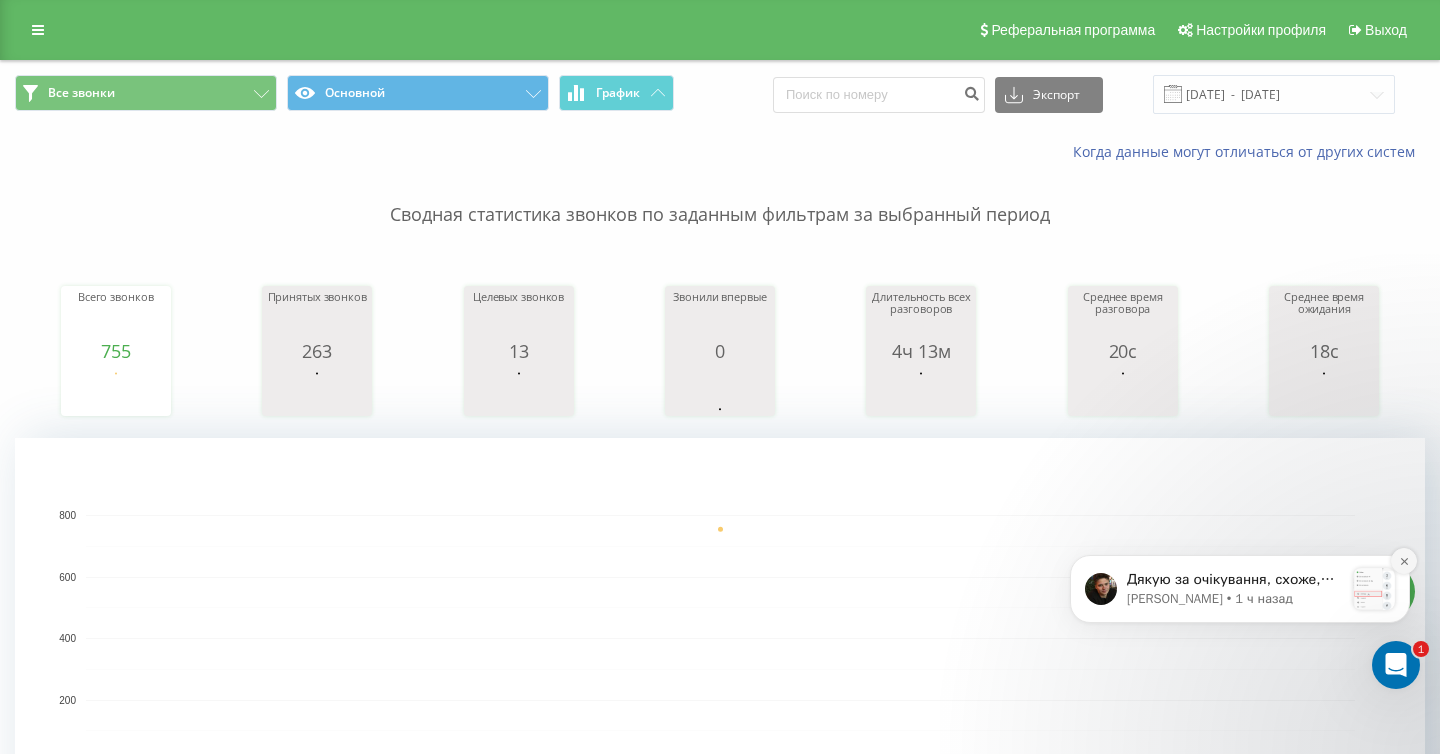 click 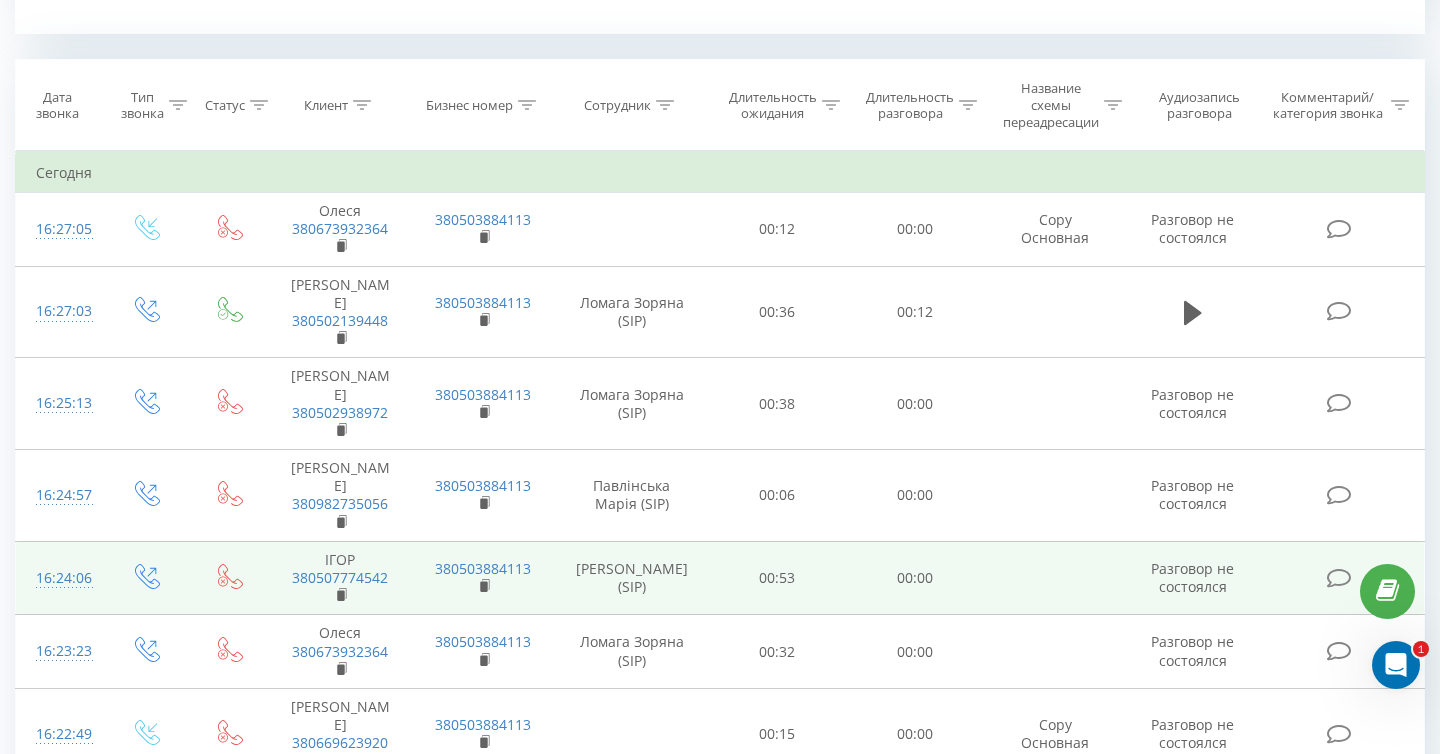 scroll, scrollTop: 851, scrollLeft: 0, axis: vertical 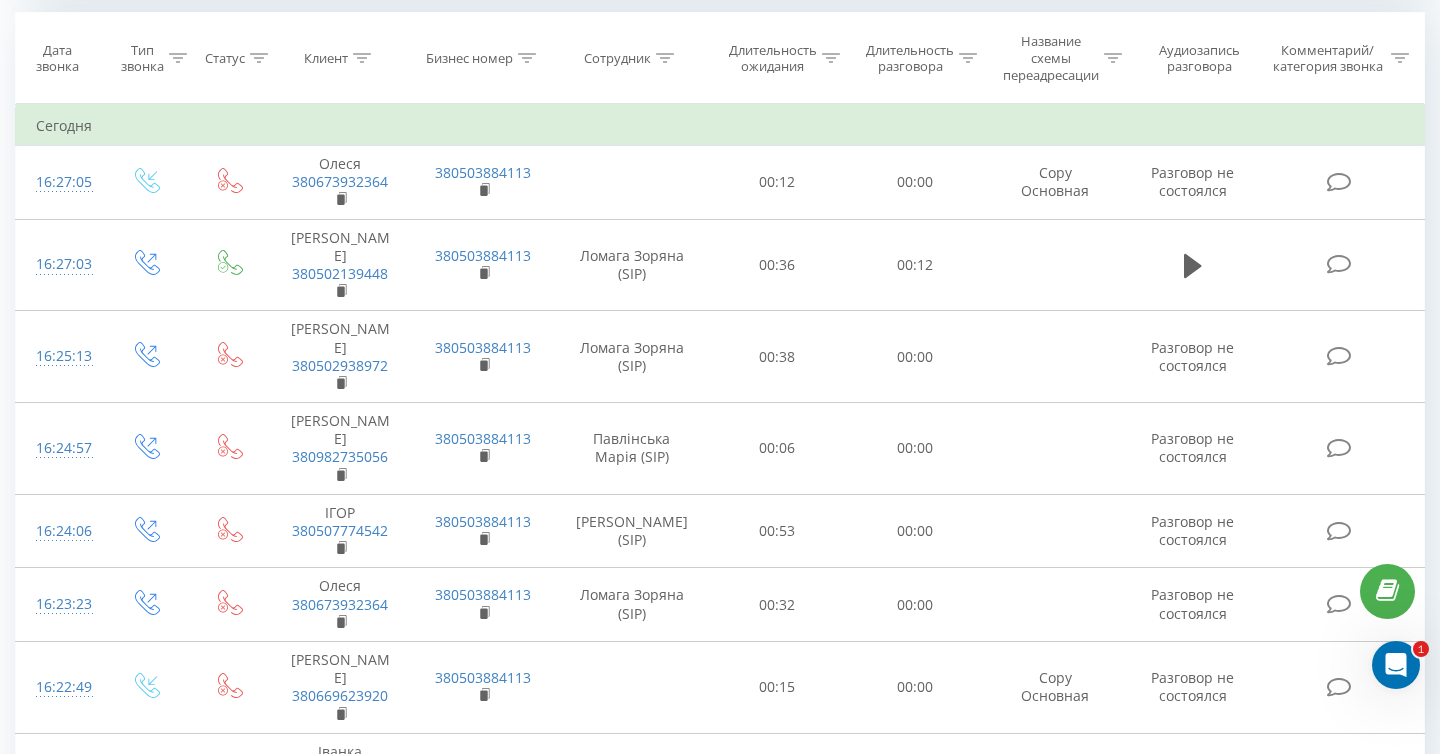 click 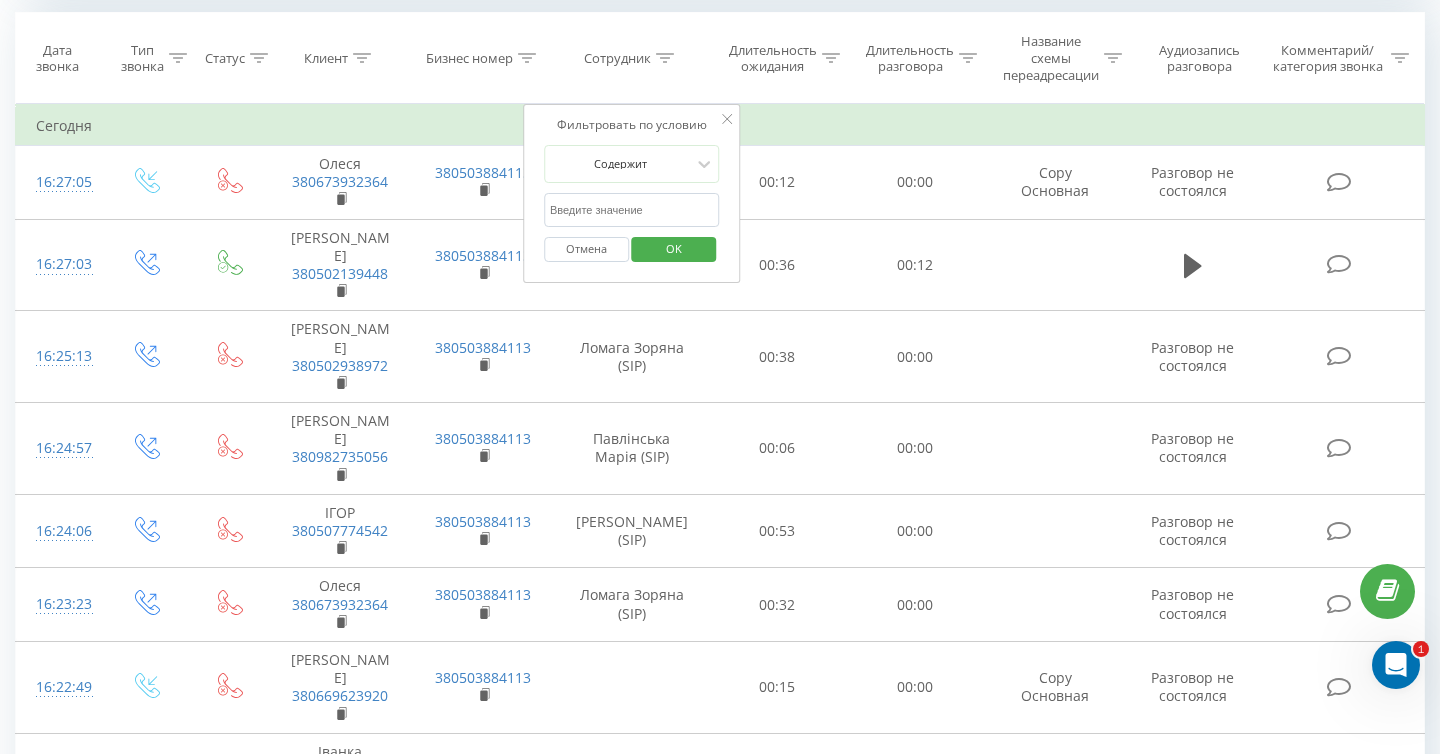 click at bounding box center [632, 210] 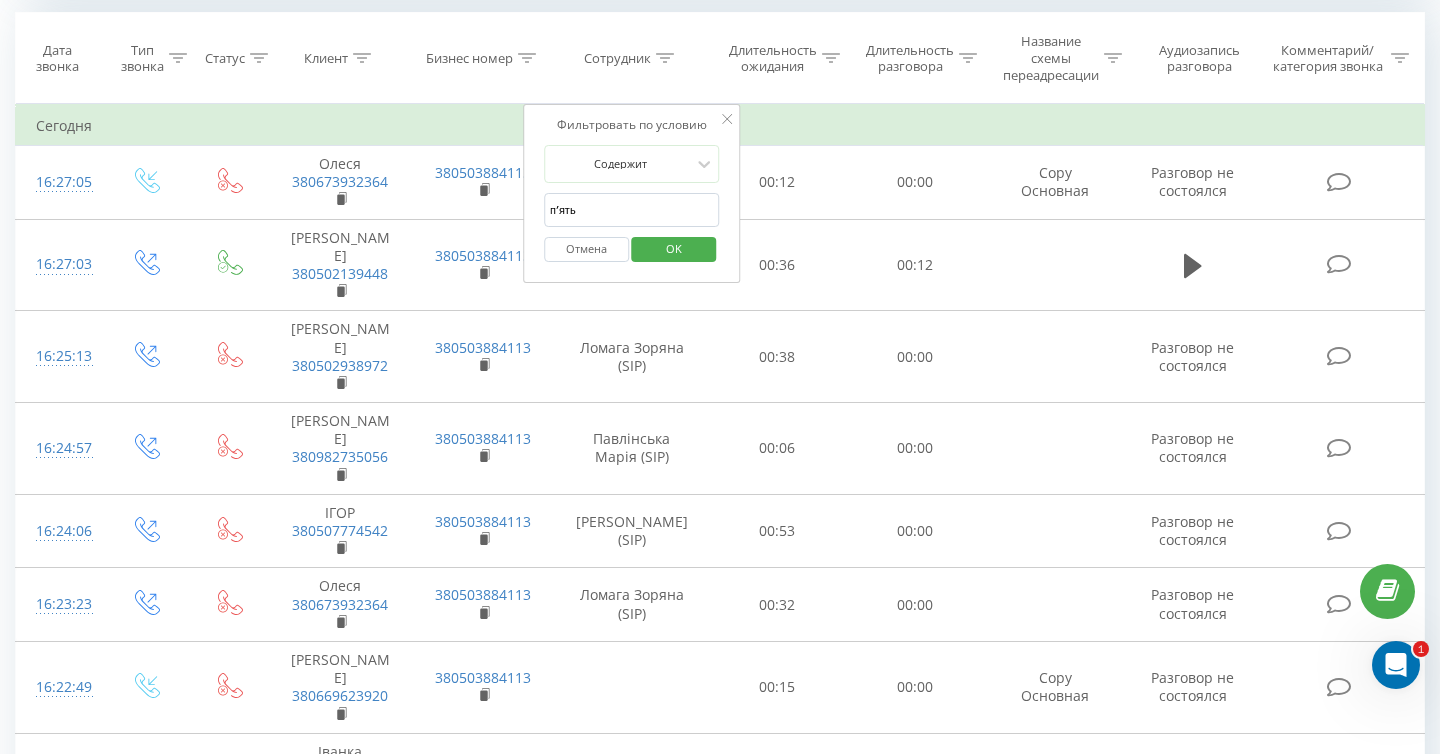 click on "OK" at bounding box center [674, 248] 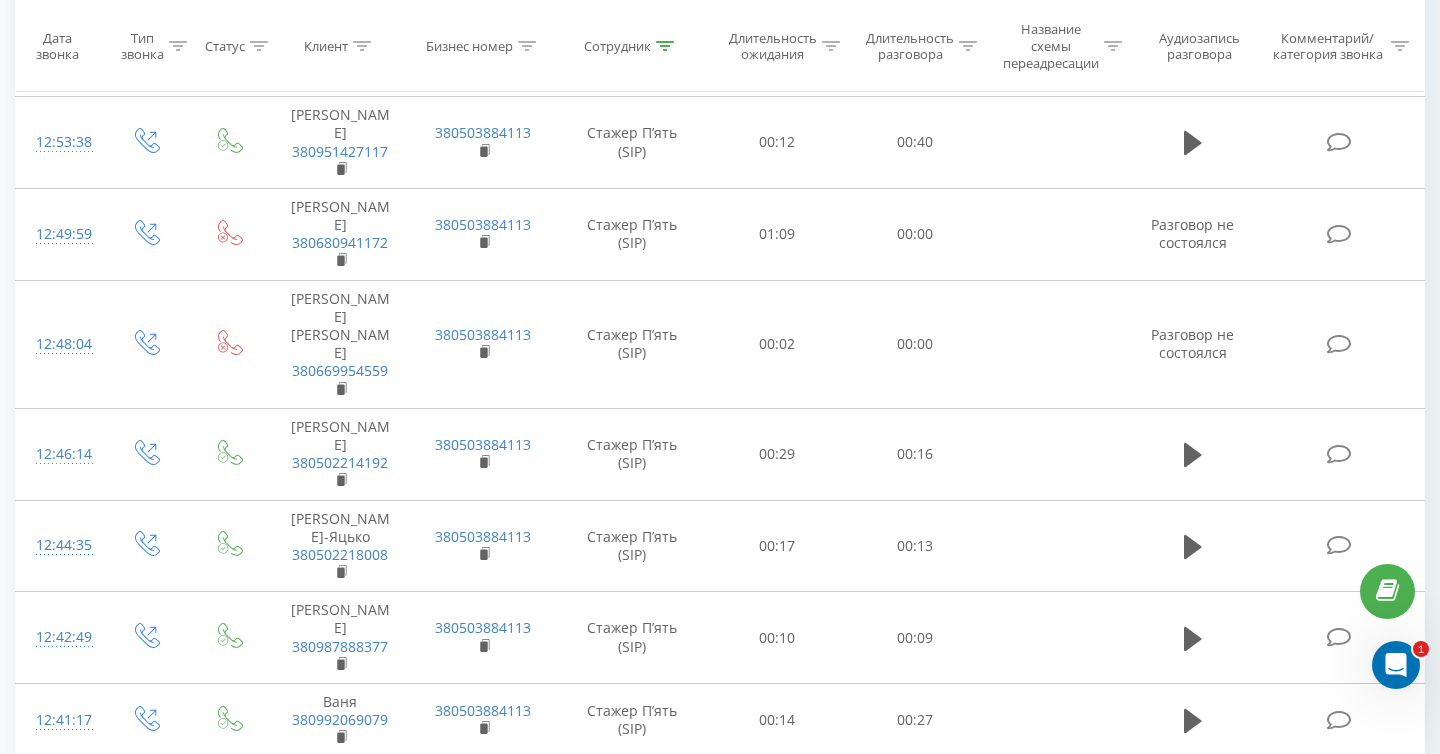 scroll, scrollTop: 2321, scrollLeft: 0, axis: vertical 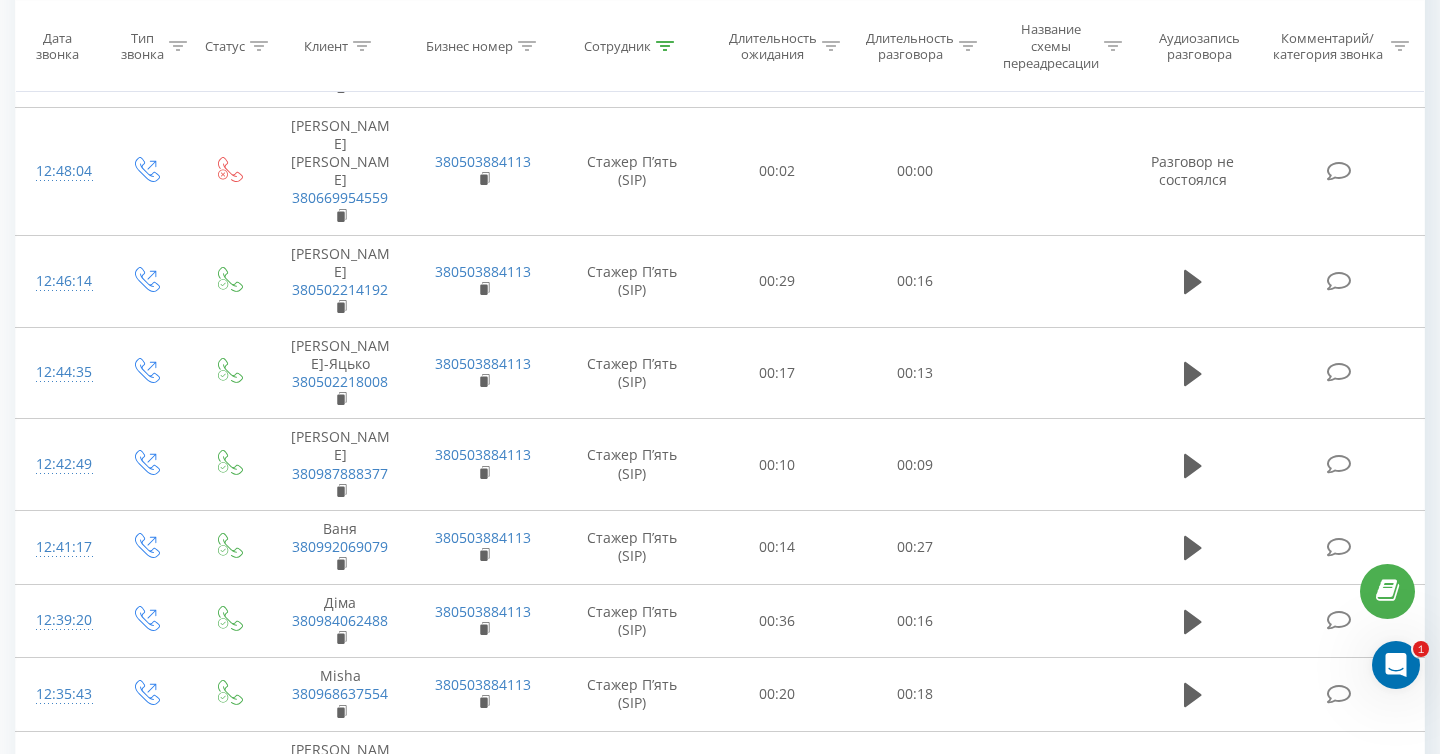 click at bounding box center (186, 942) 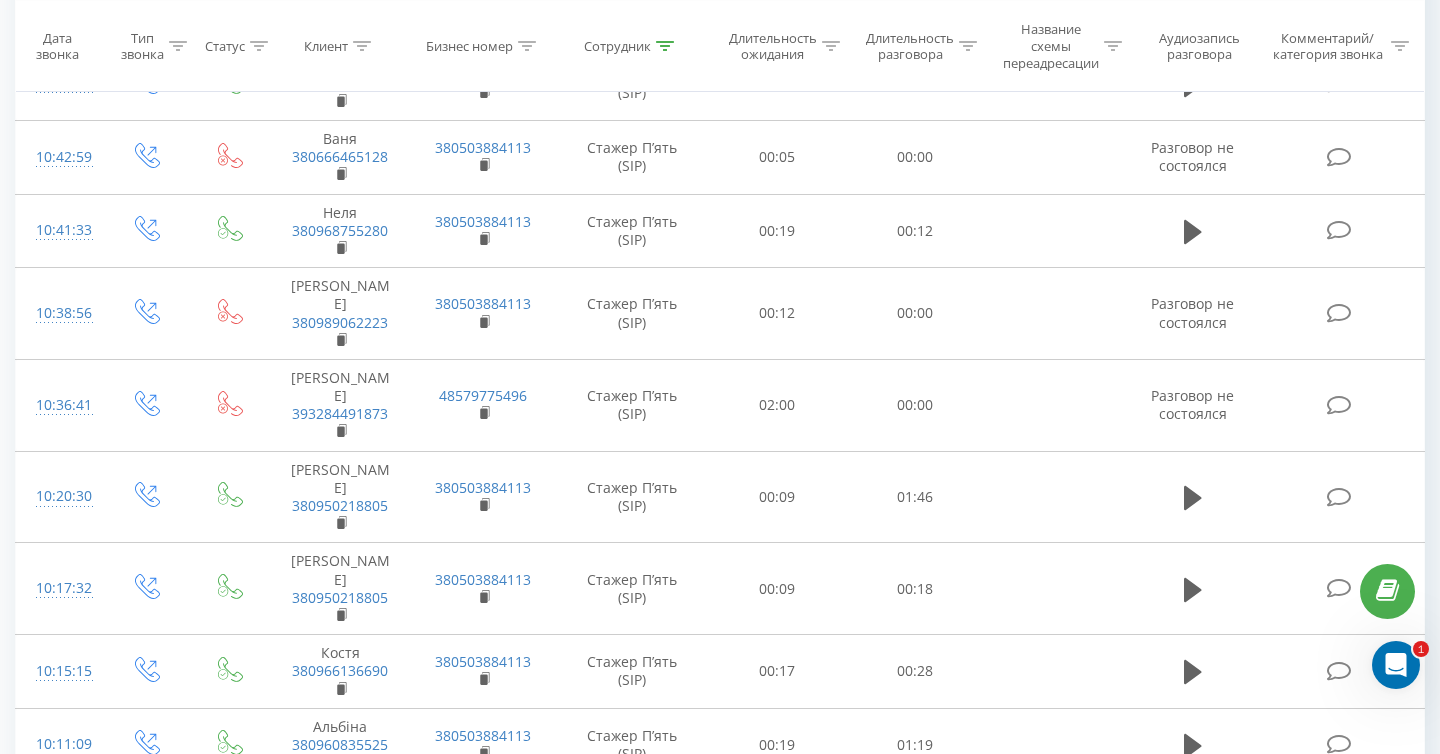 scroll, scrollTop: 4200, scrollLeft: 0, axis: vertical 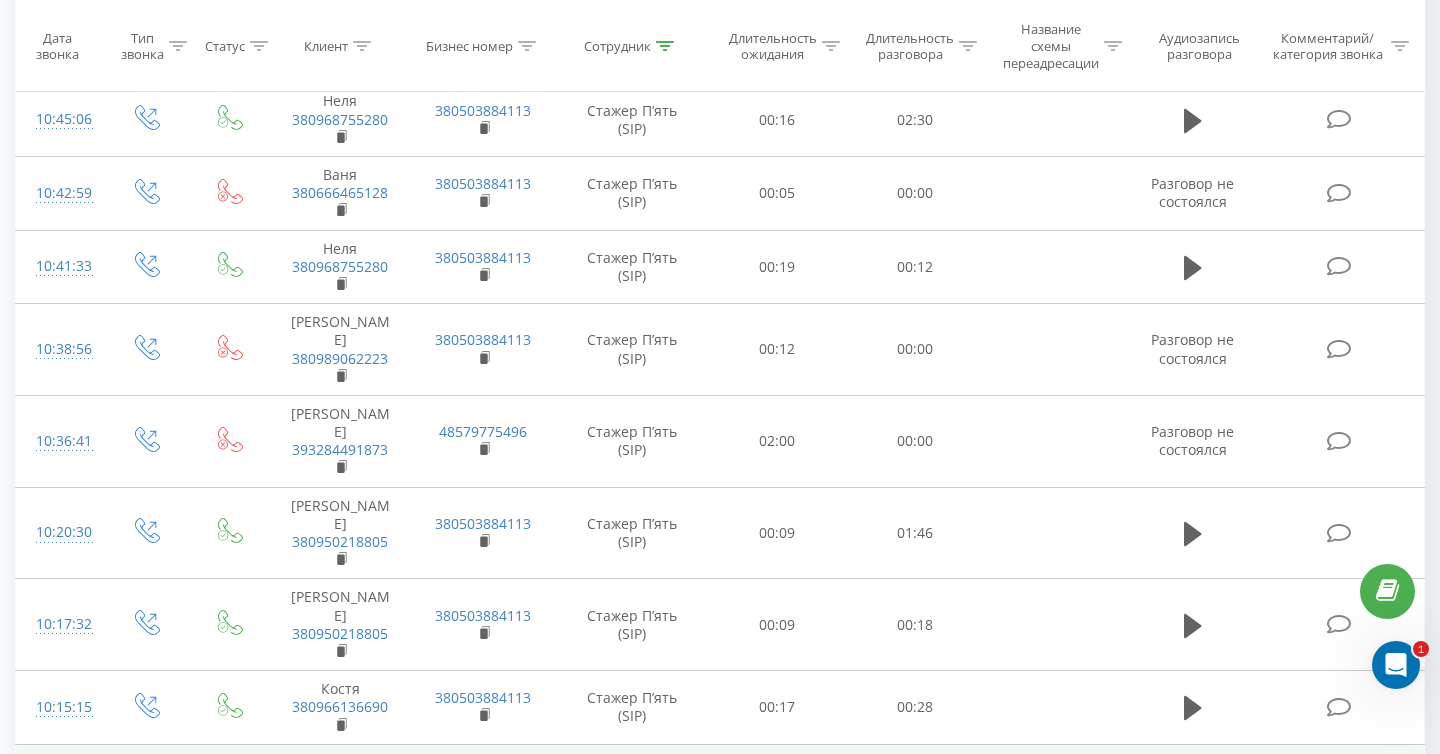 click 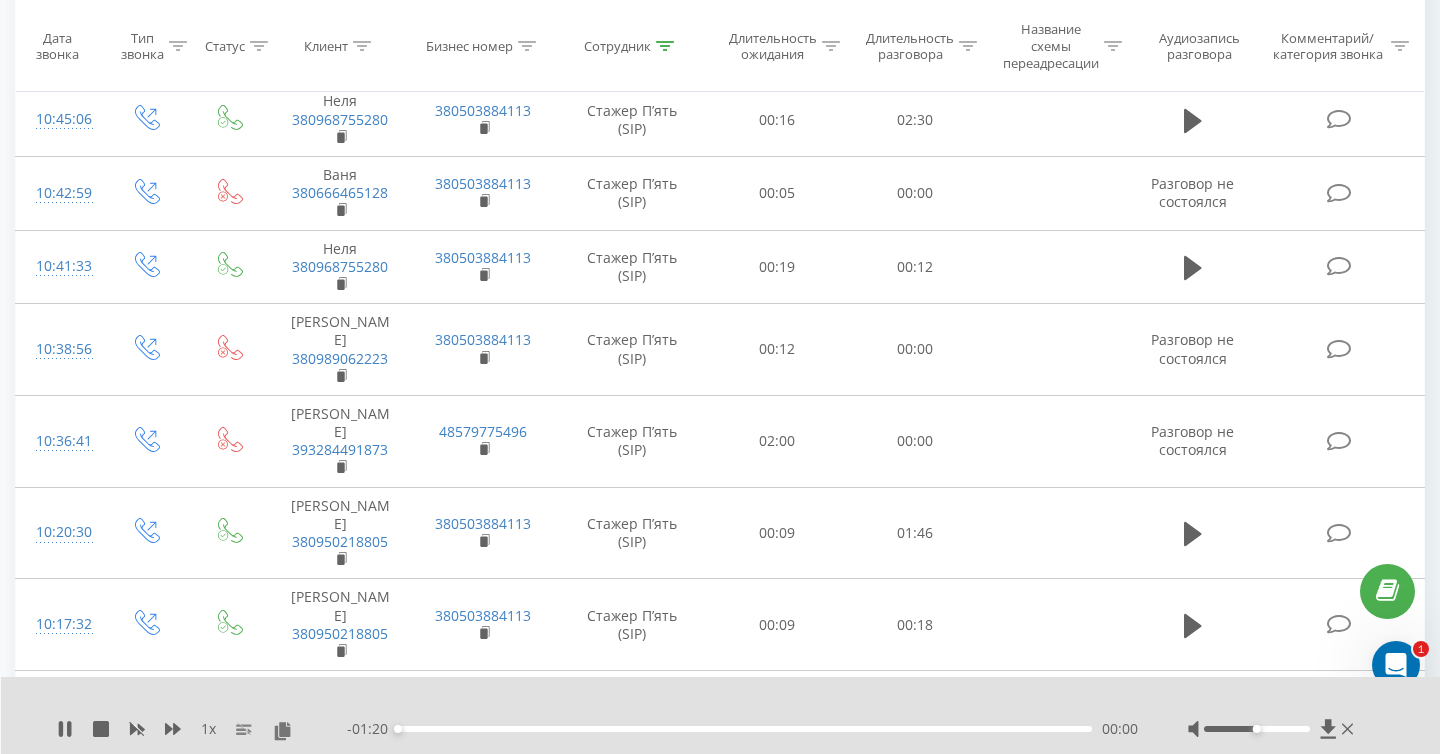 scroll, scrollTop: 3953, scrollLeft: 0, axis: vertical 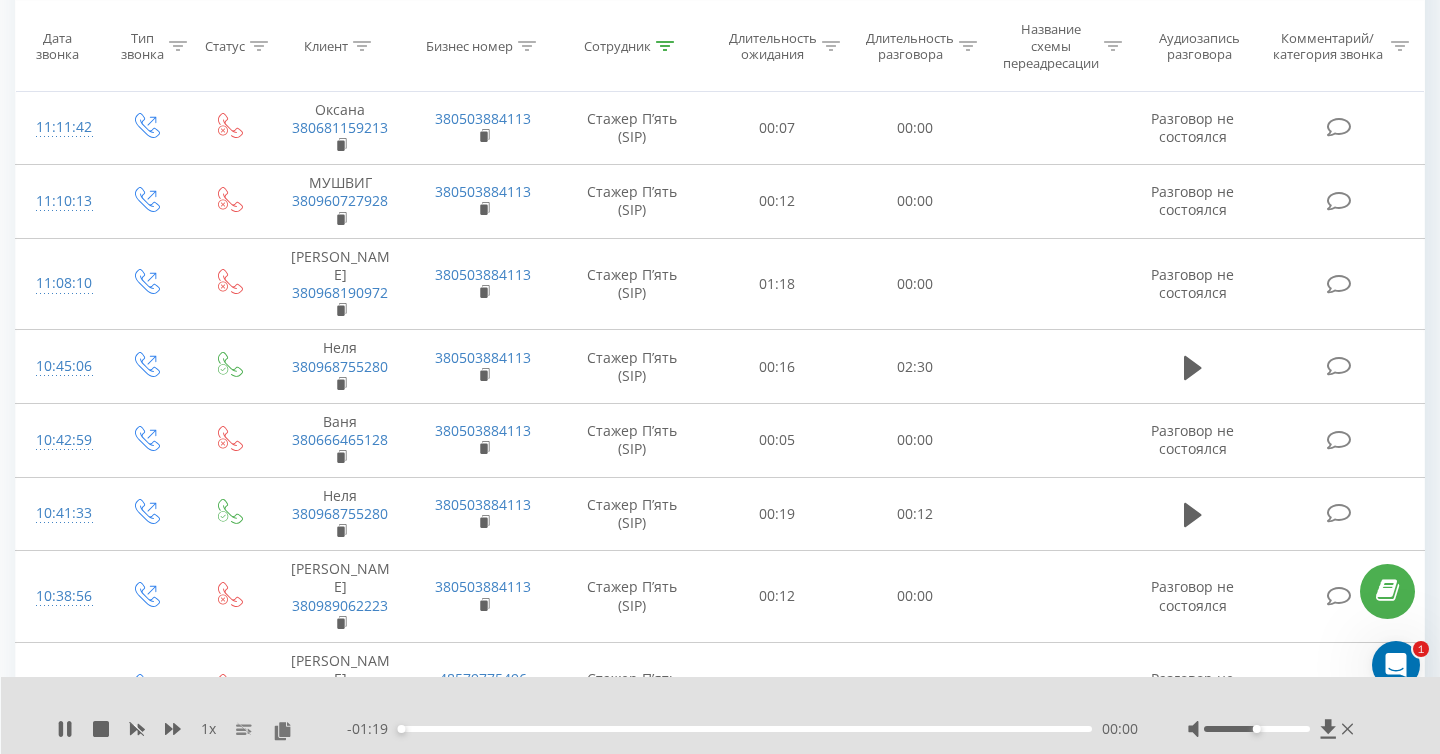 click 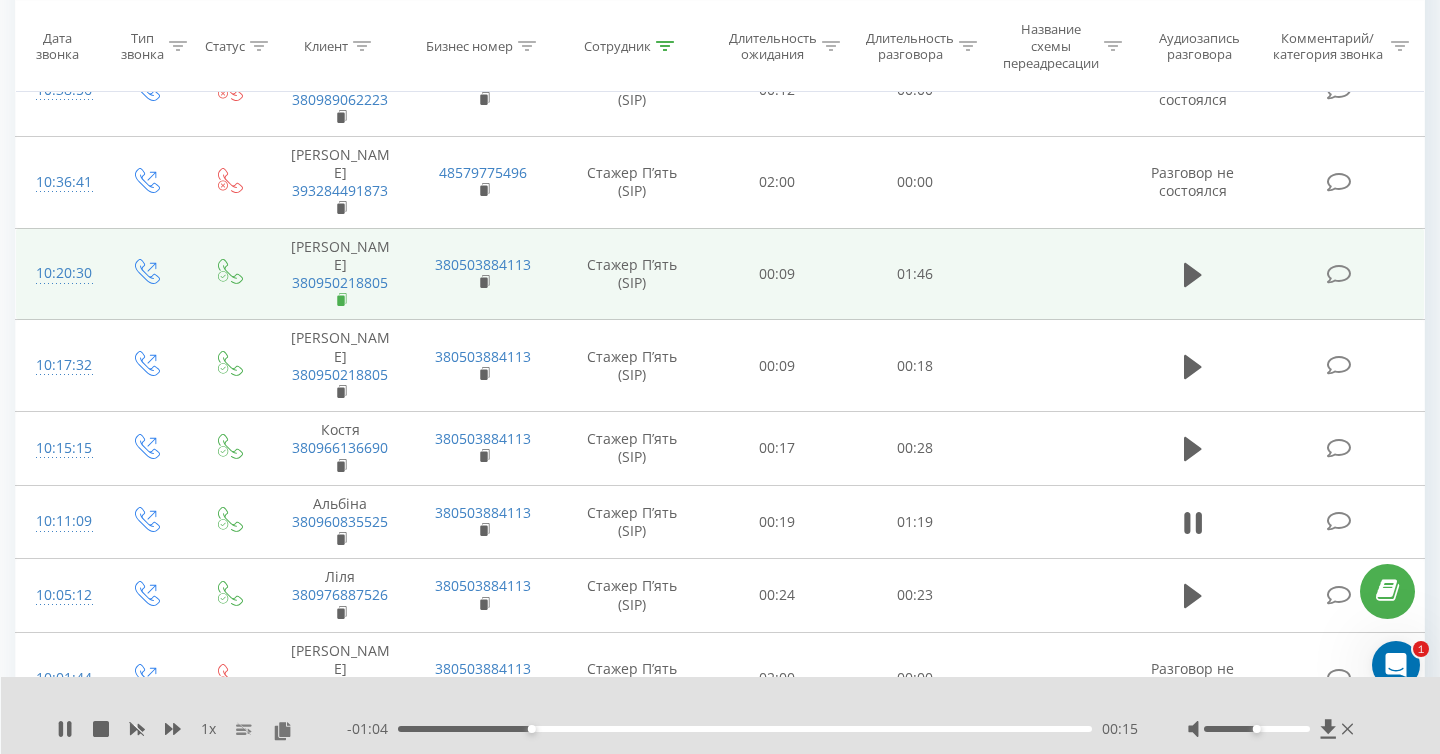 scroll, scrollTop: 4368, scrollLeft: 0, axis: vertical 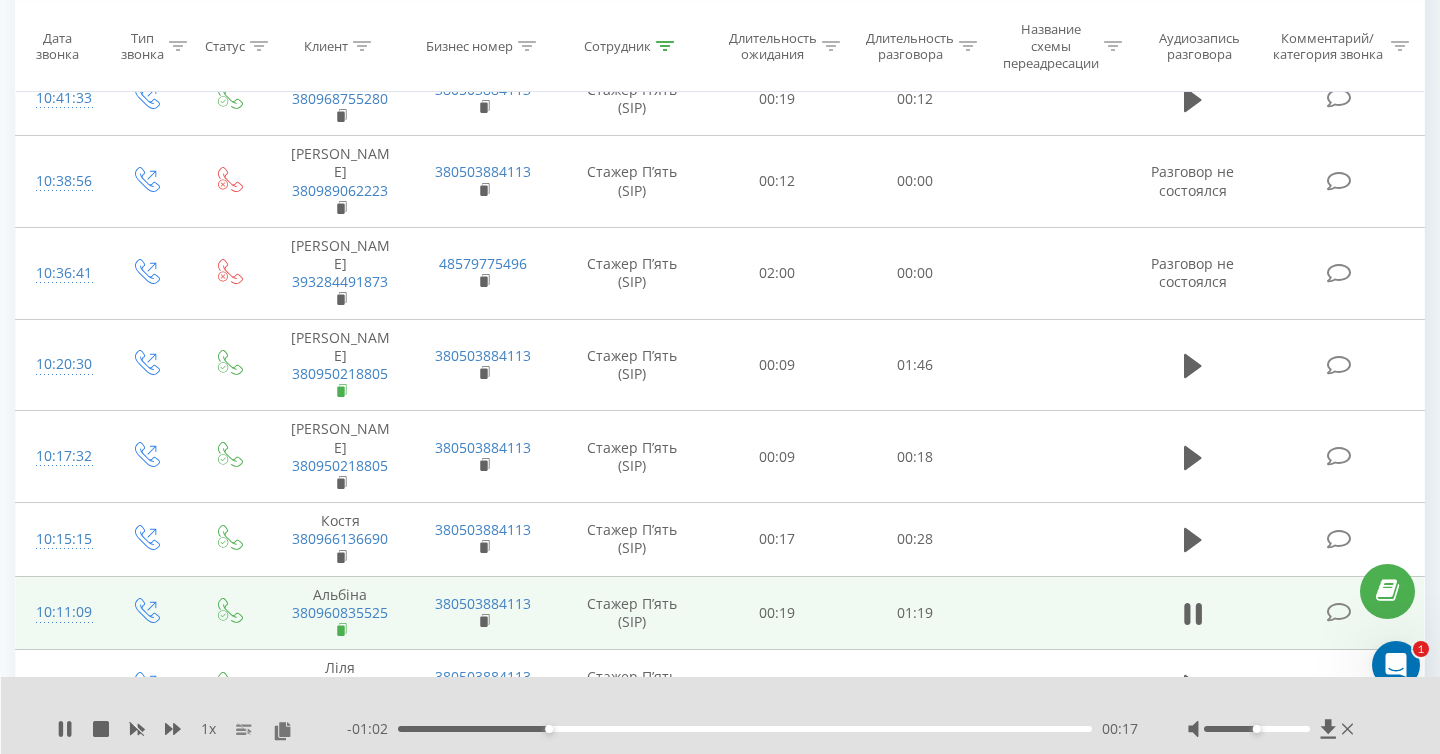 click 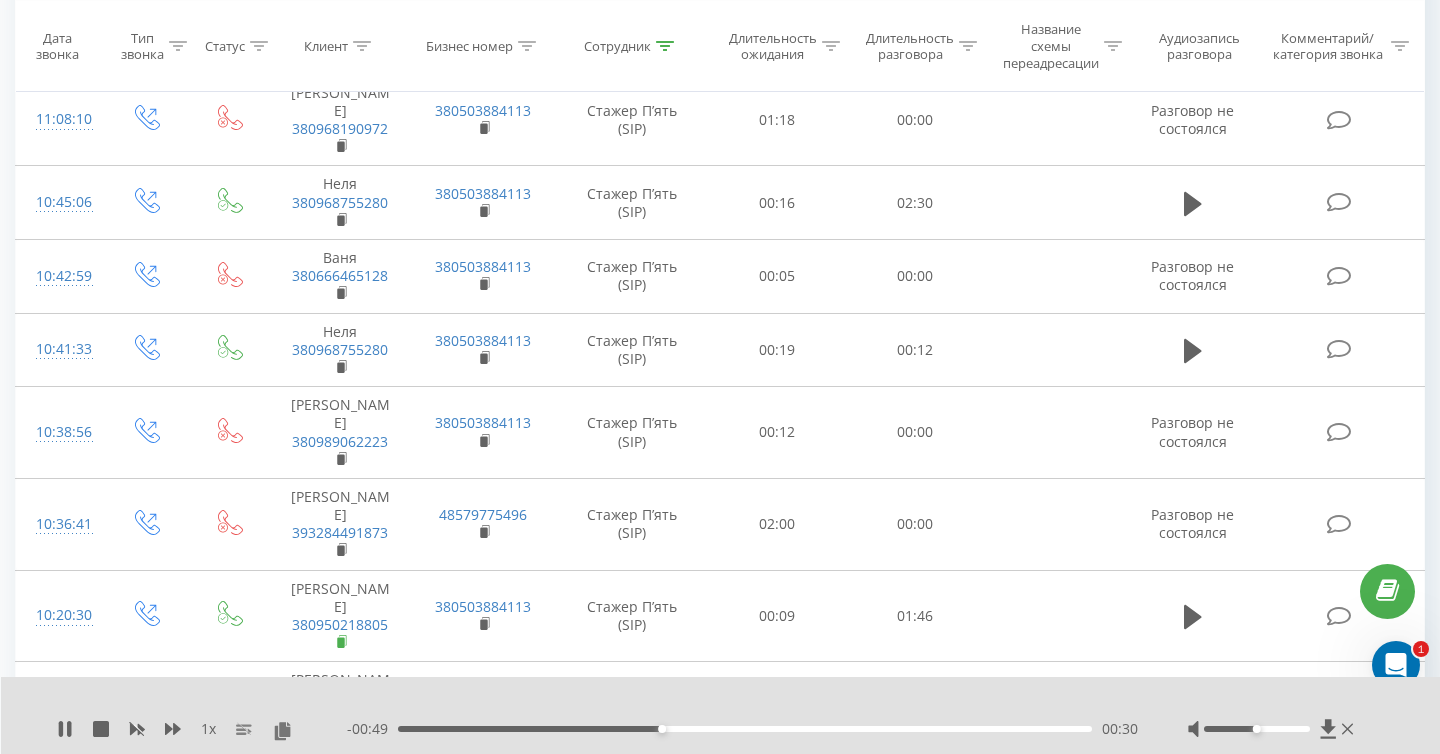 scroll, scrollTop: 4090, scrollLeft: 0, axis: vertical 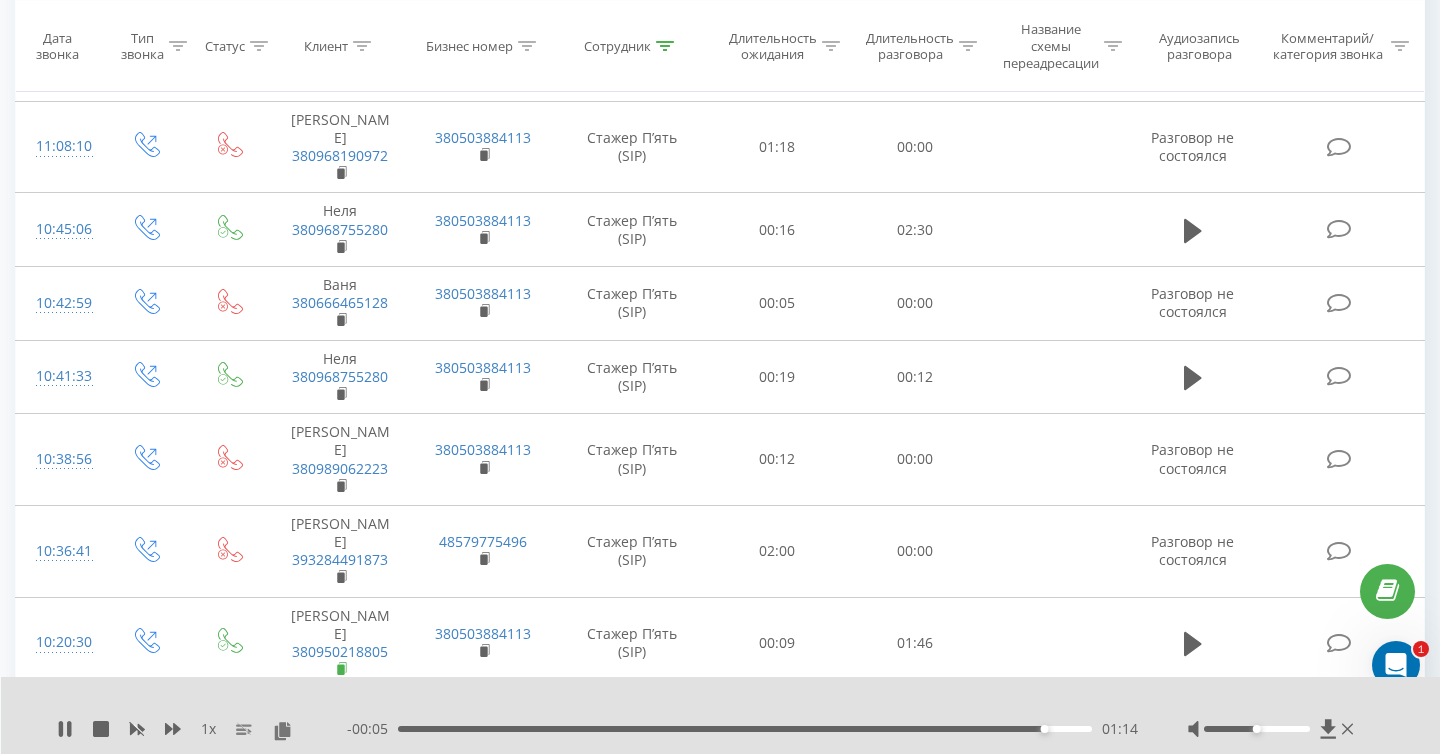 click 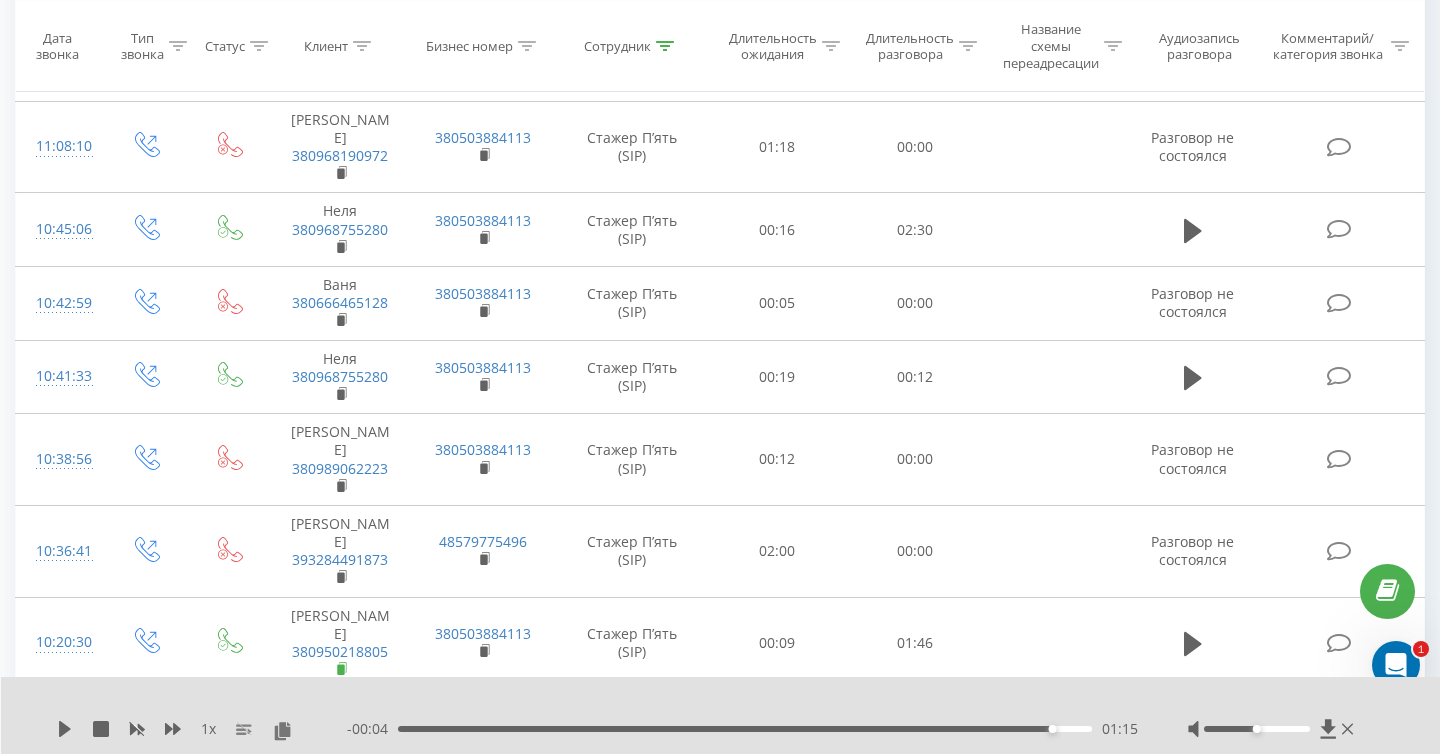 click 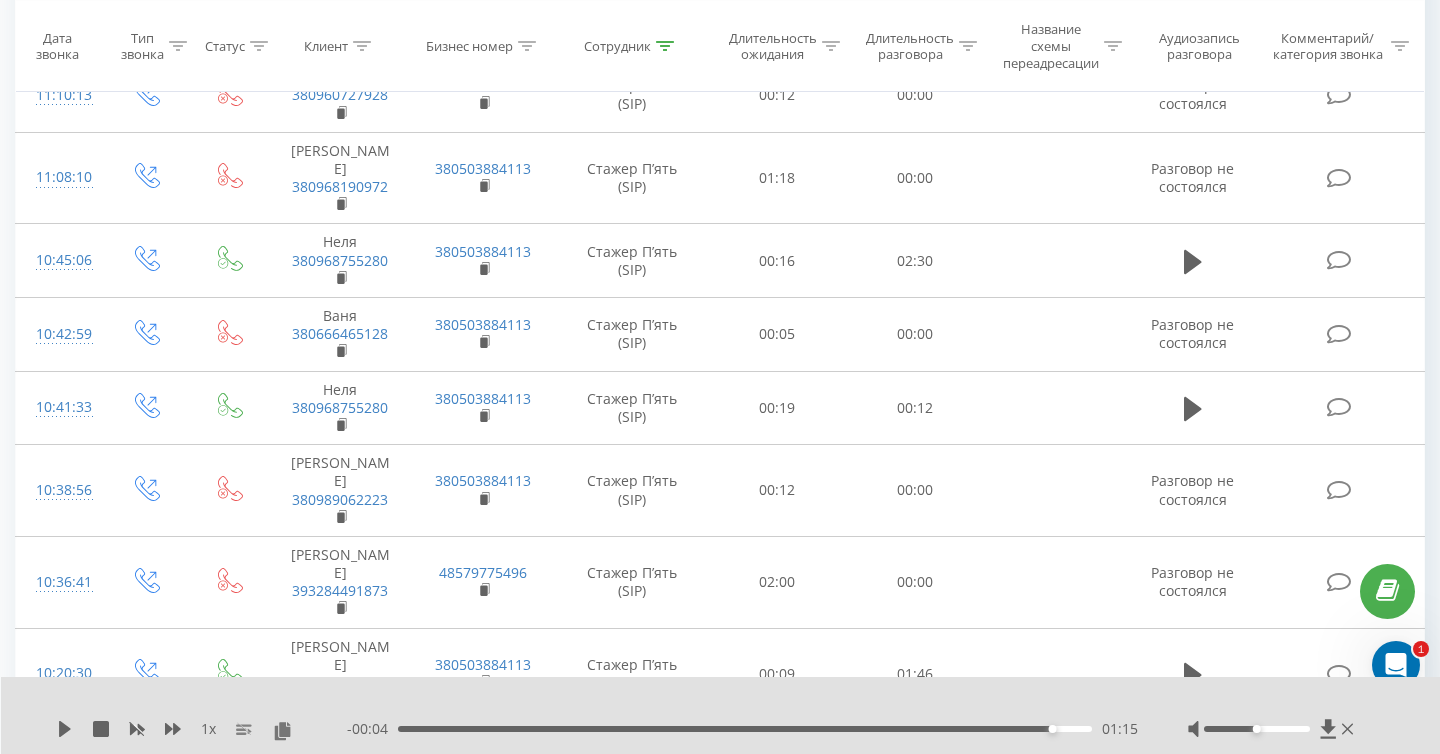 scroll, scrollTop: 4054, scrollLeft: 0, axis: vertical 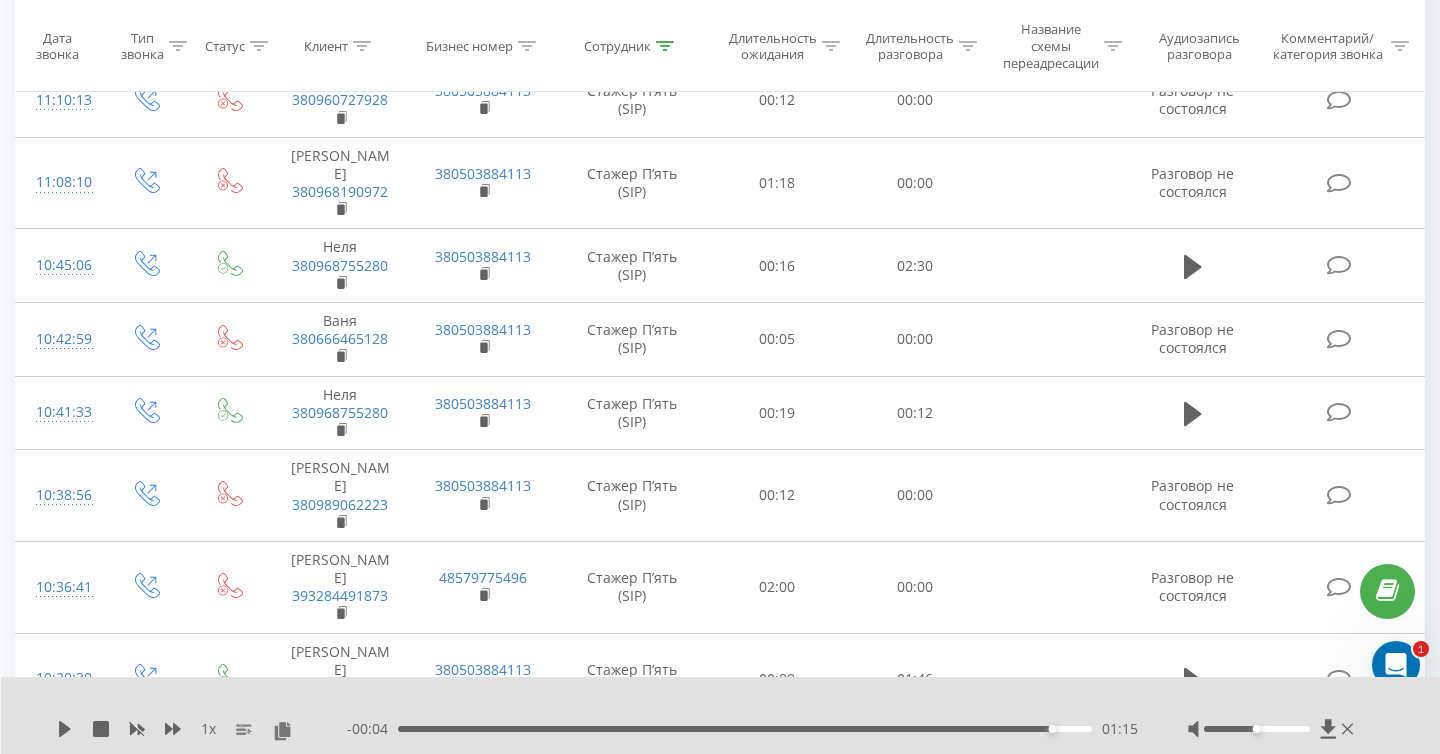 click 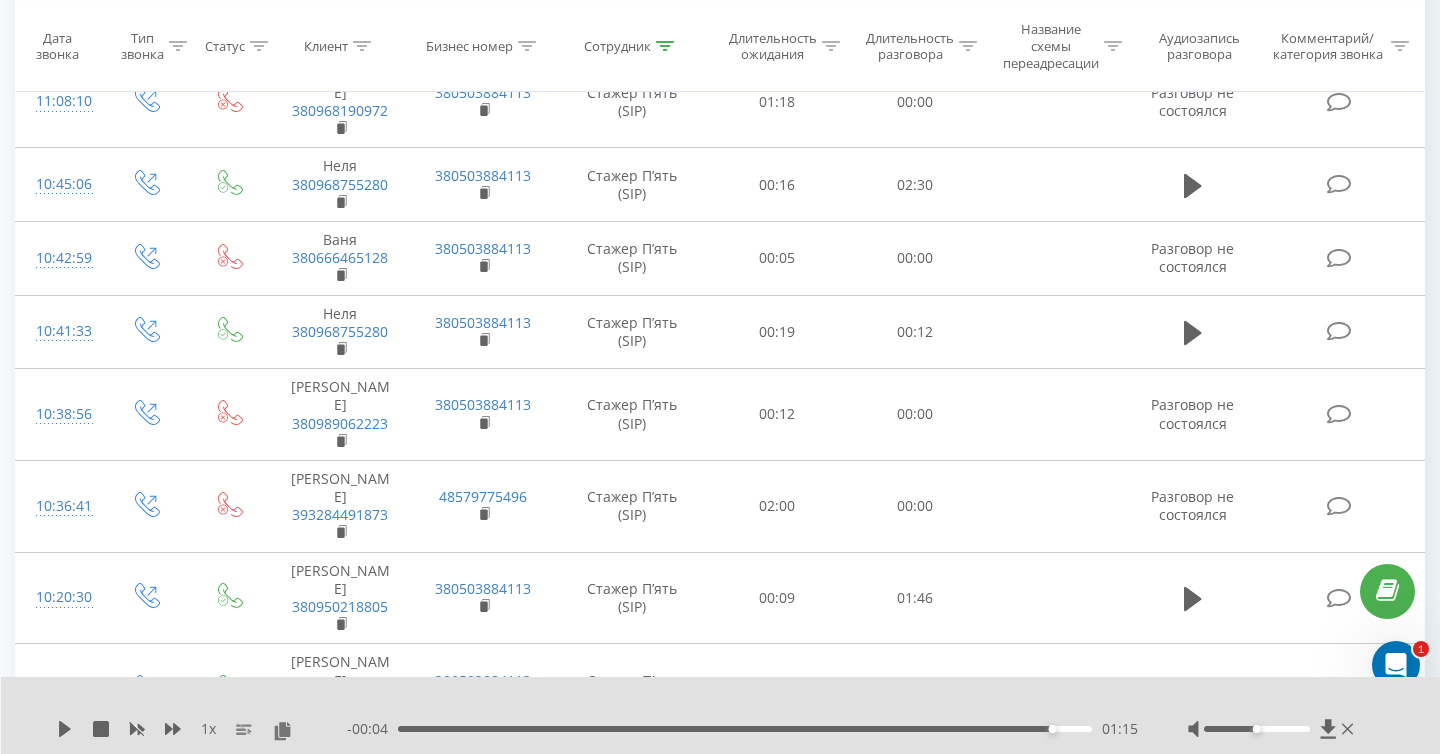 scroll, scrollTop: 4153, scrollLeft: 0, axis: vertical 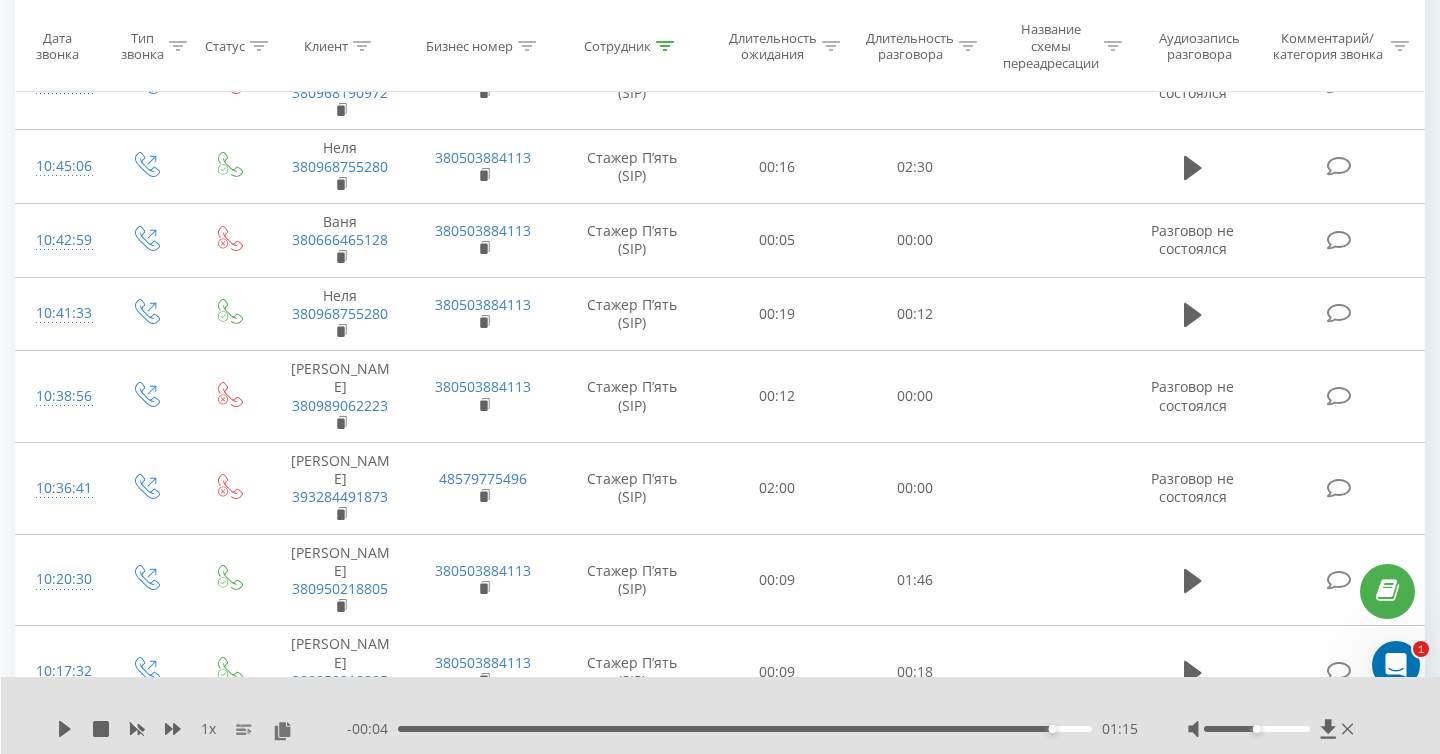 click 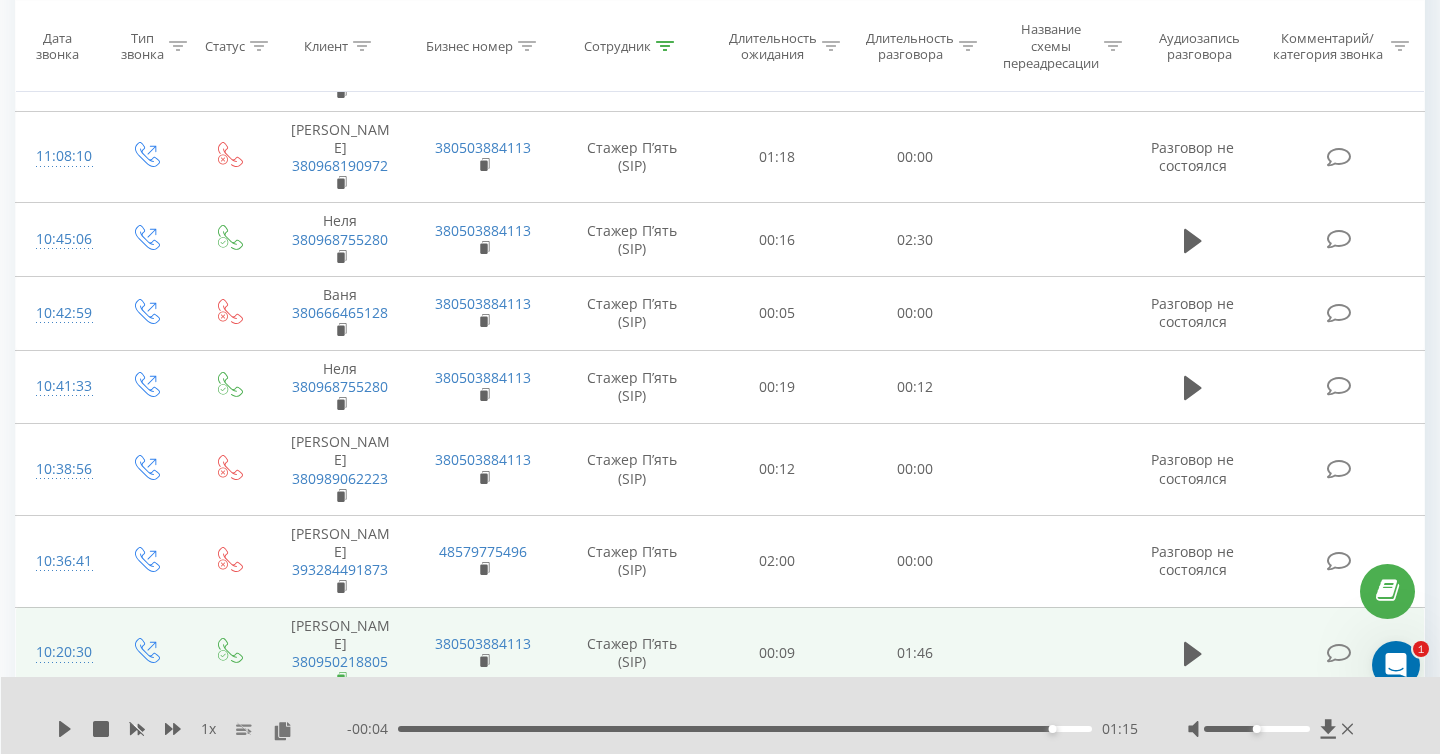 click 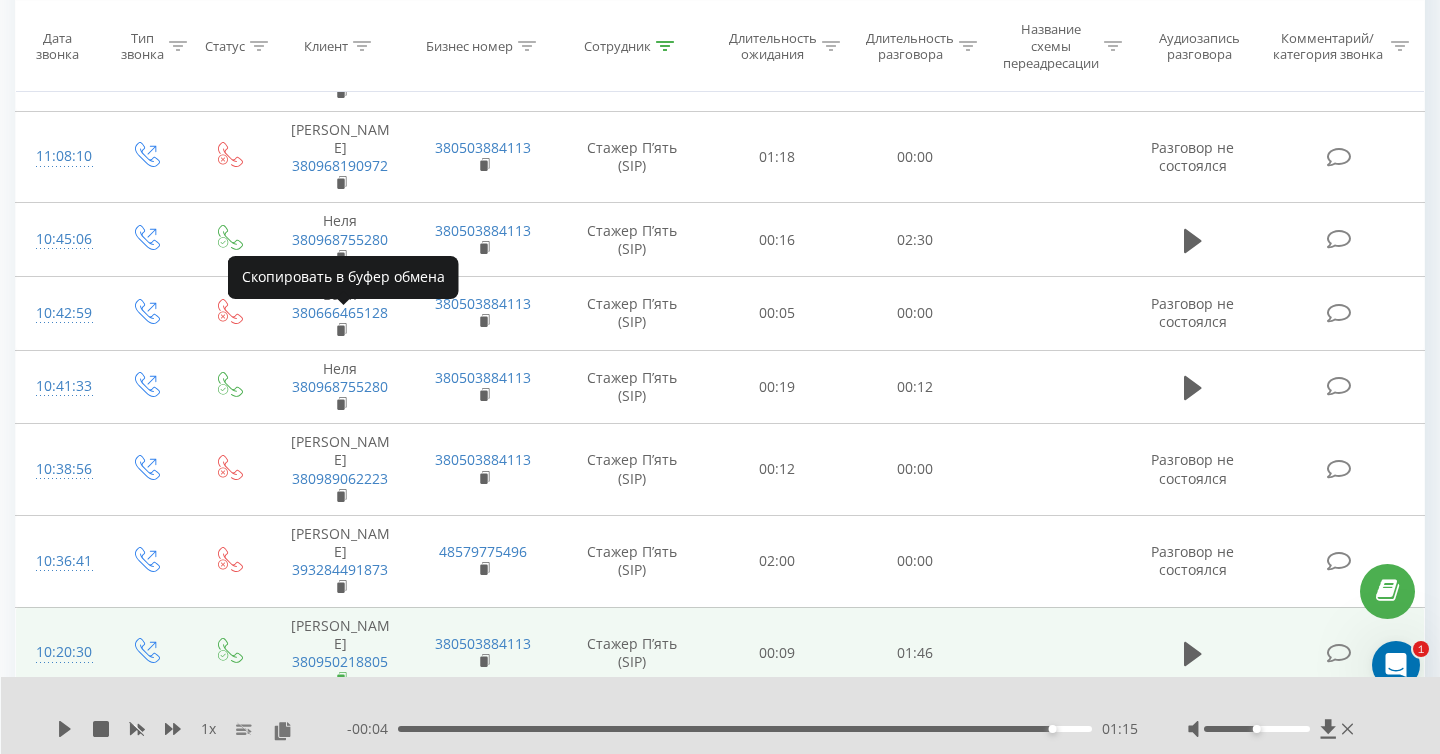 click 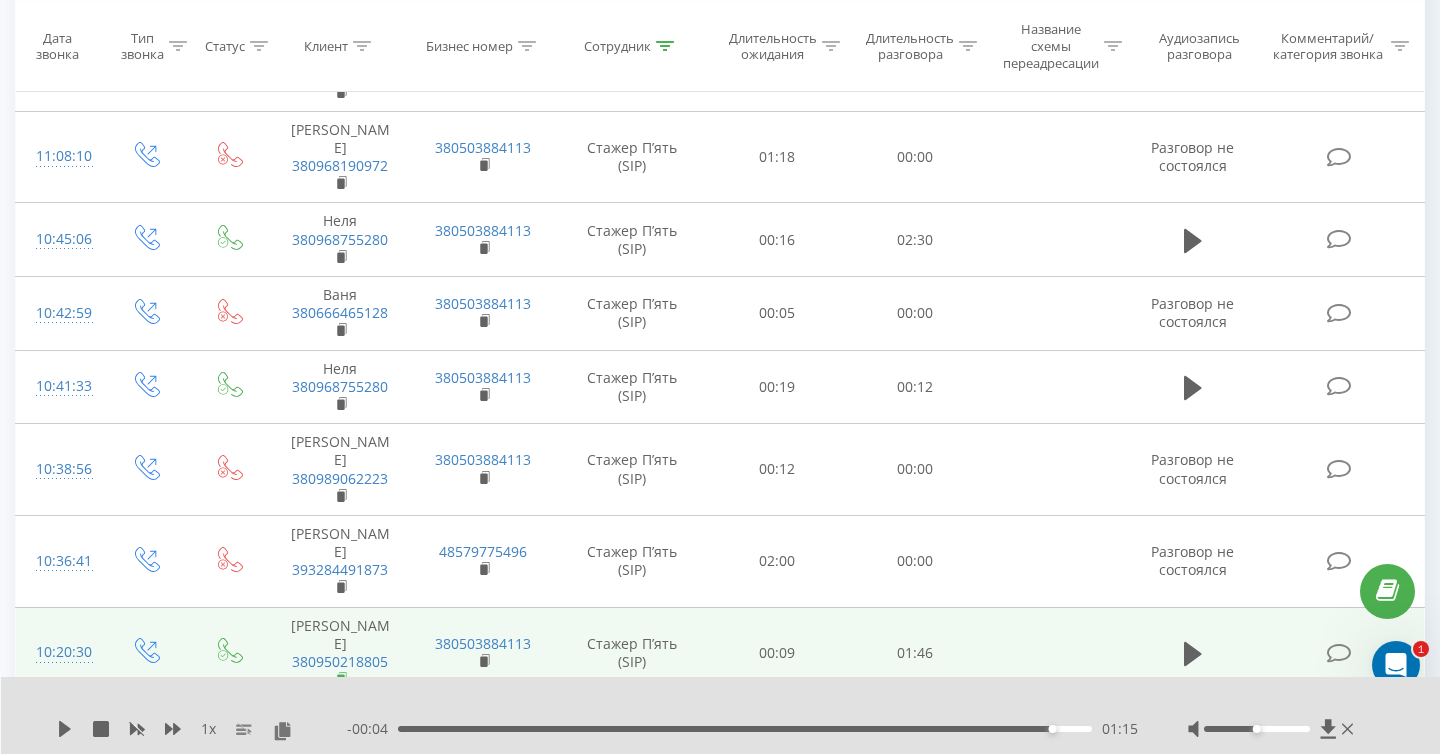 click 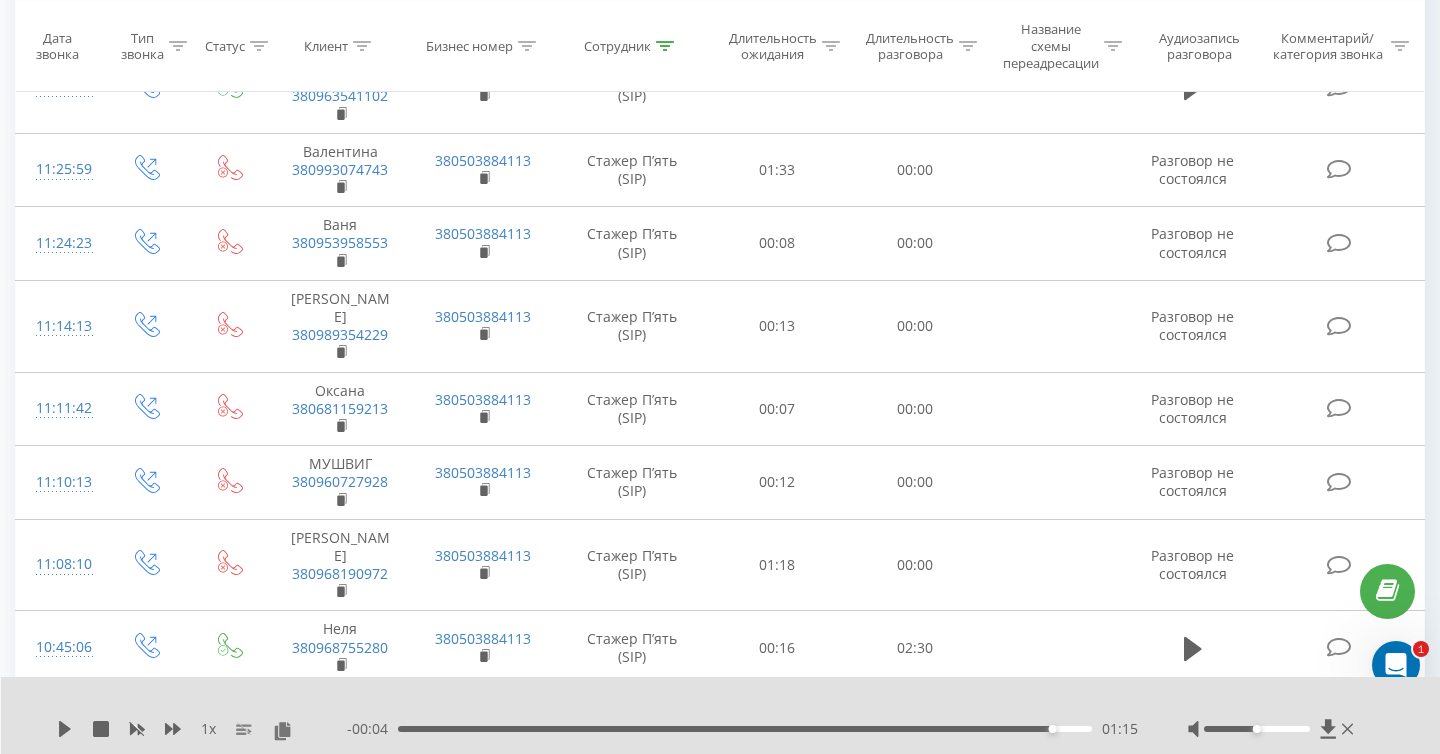 scroll, scrollTop: 3667, scrollLeft: 0, axis: vertical 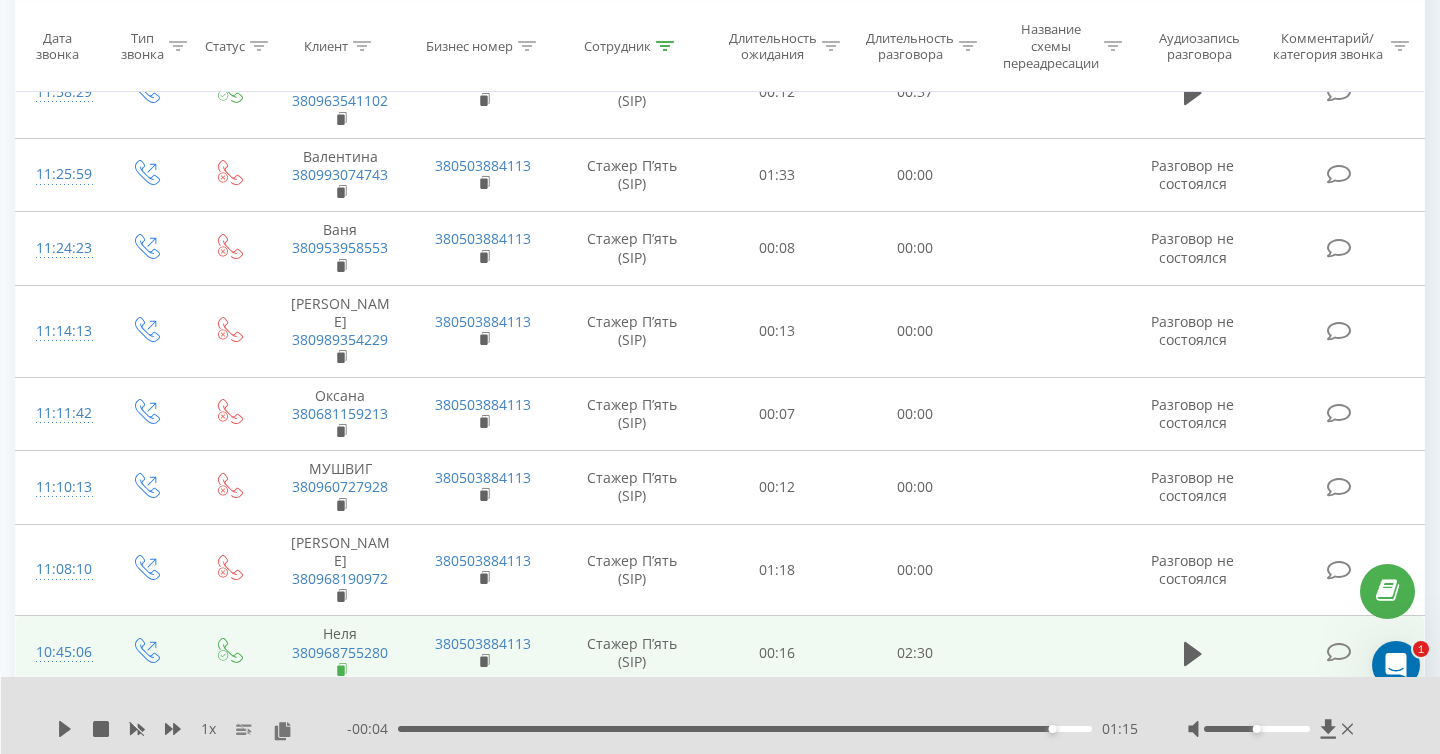 click 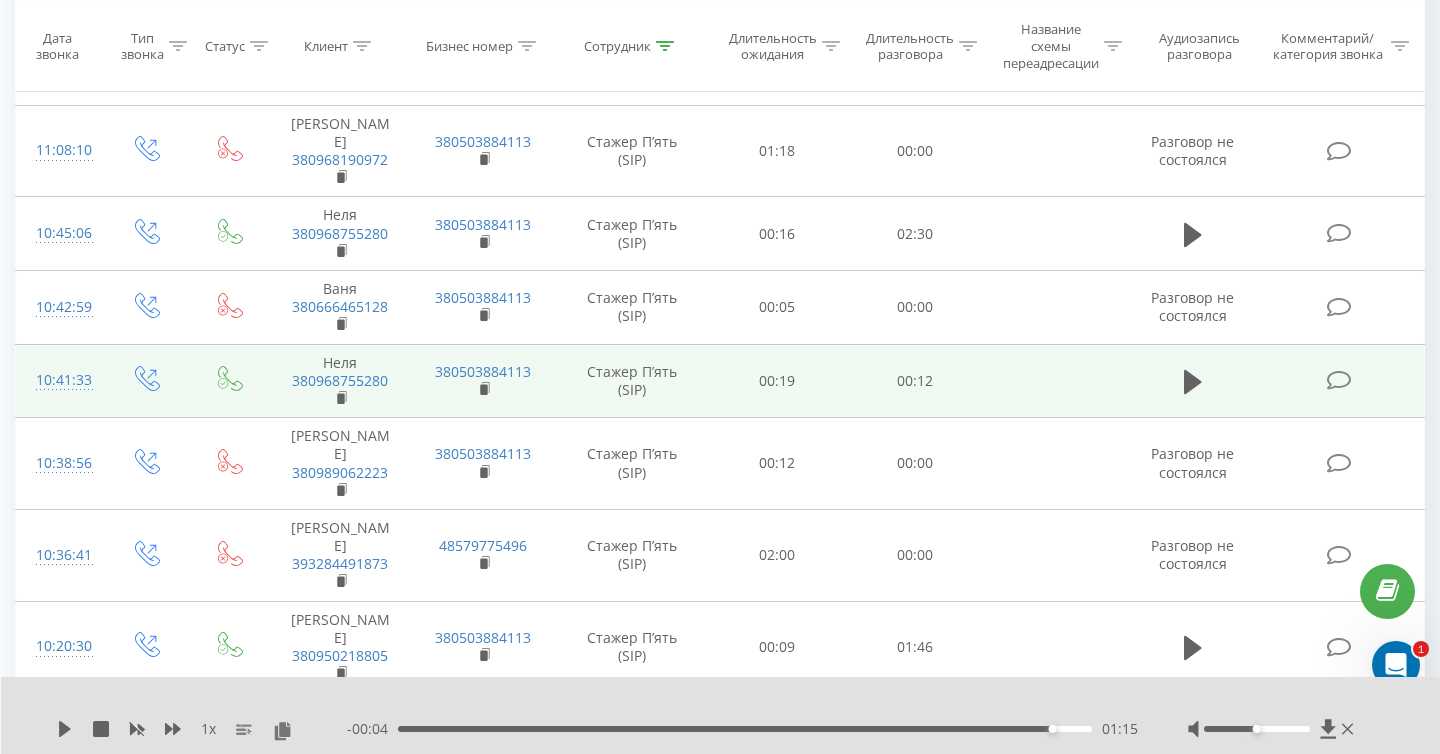 scroll, scrollTop: 4068, scrollLeft: 0, axis: vertical 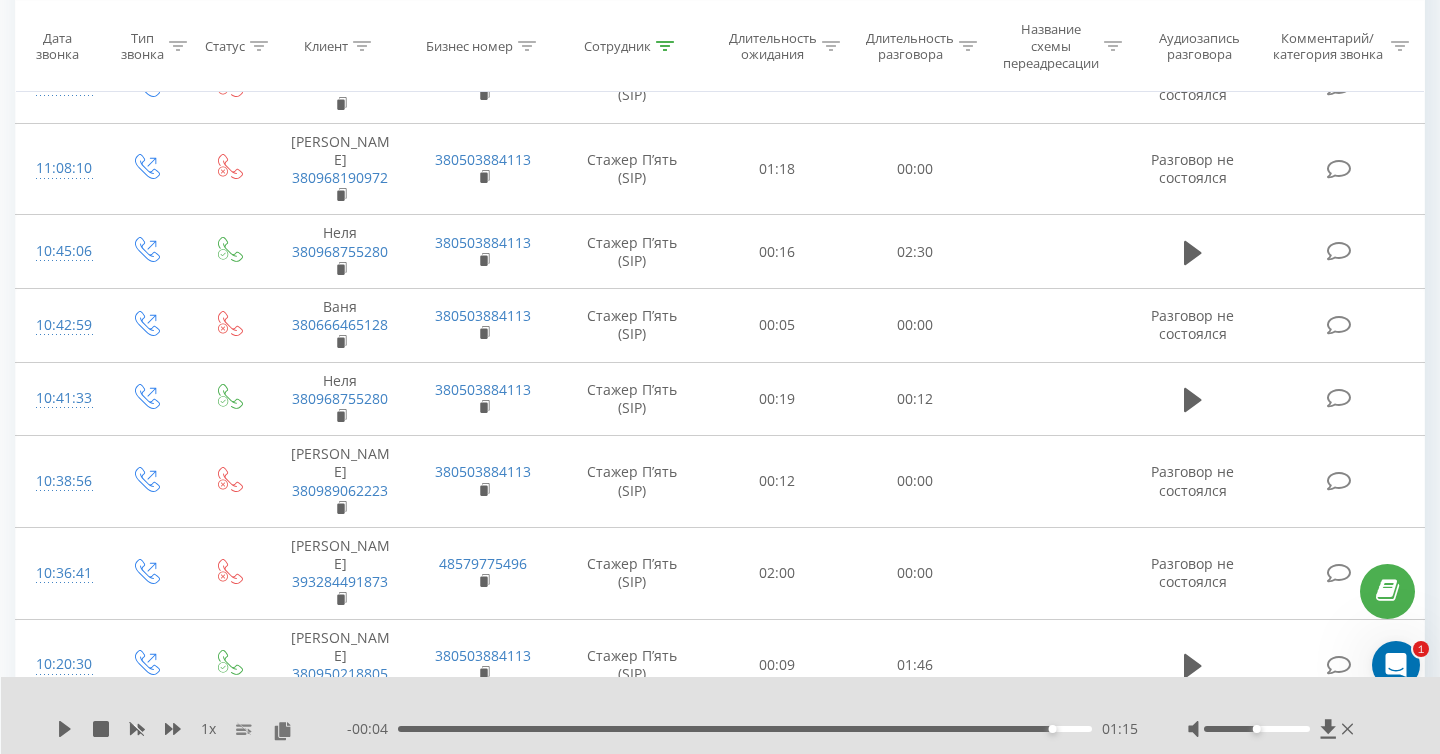 click 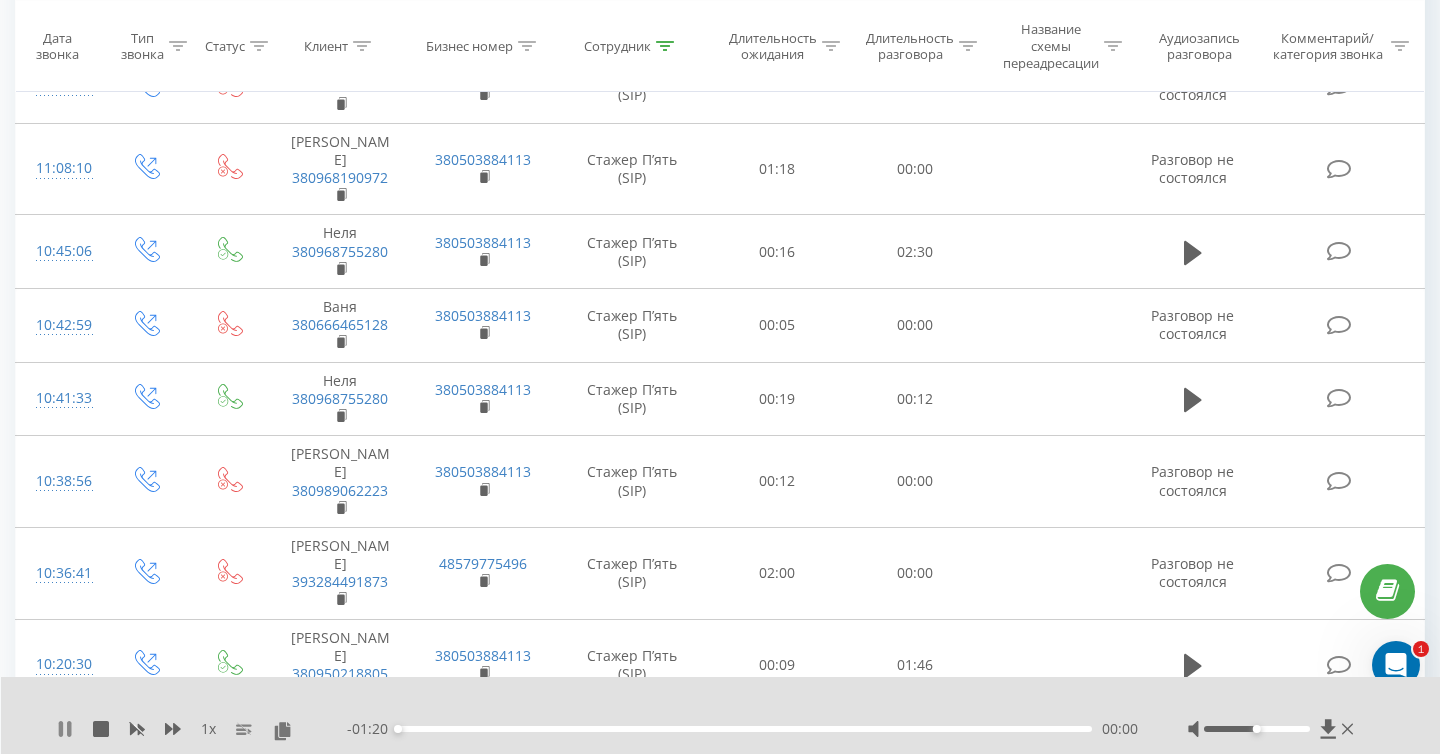 click 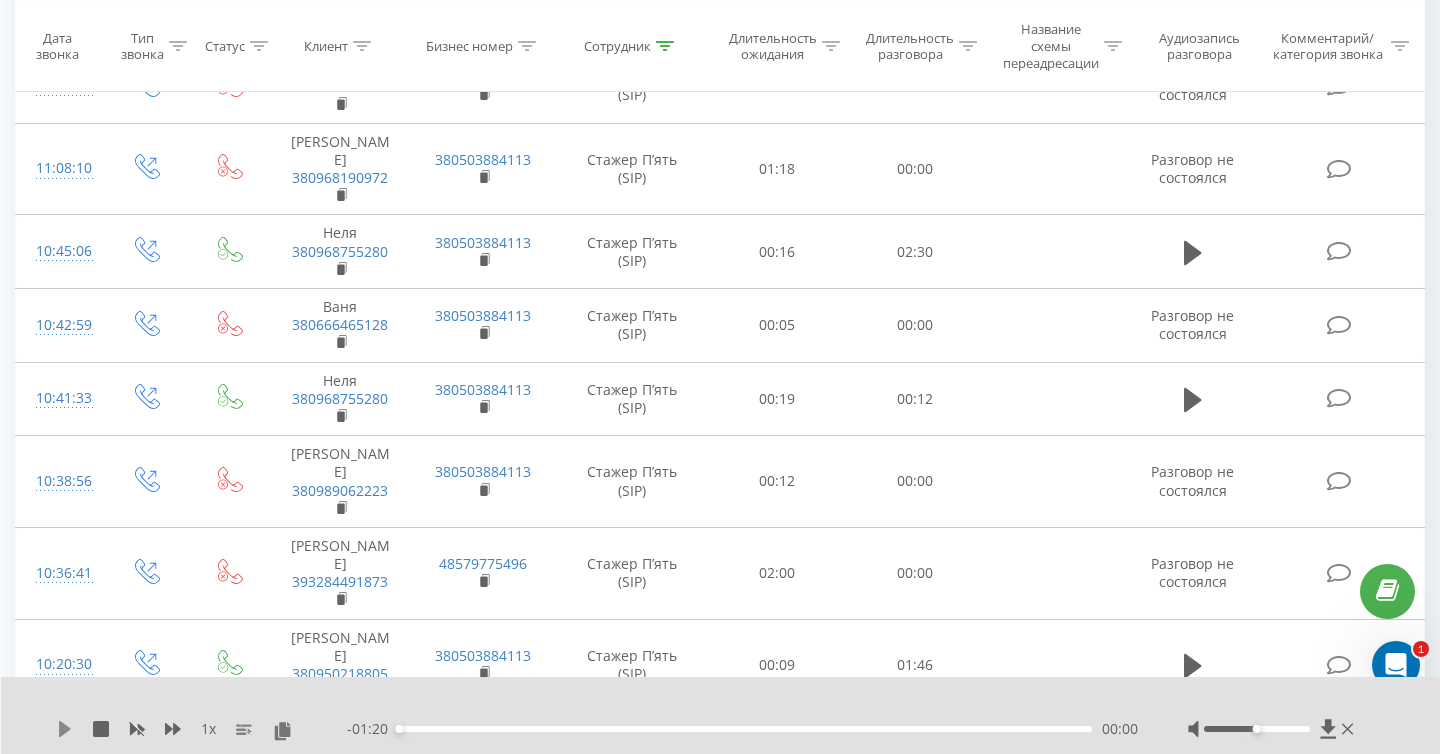 click 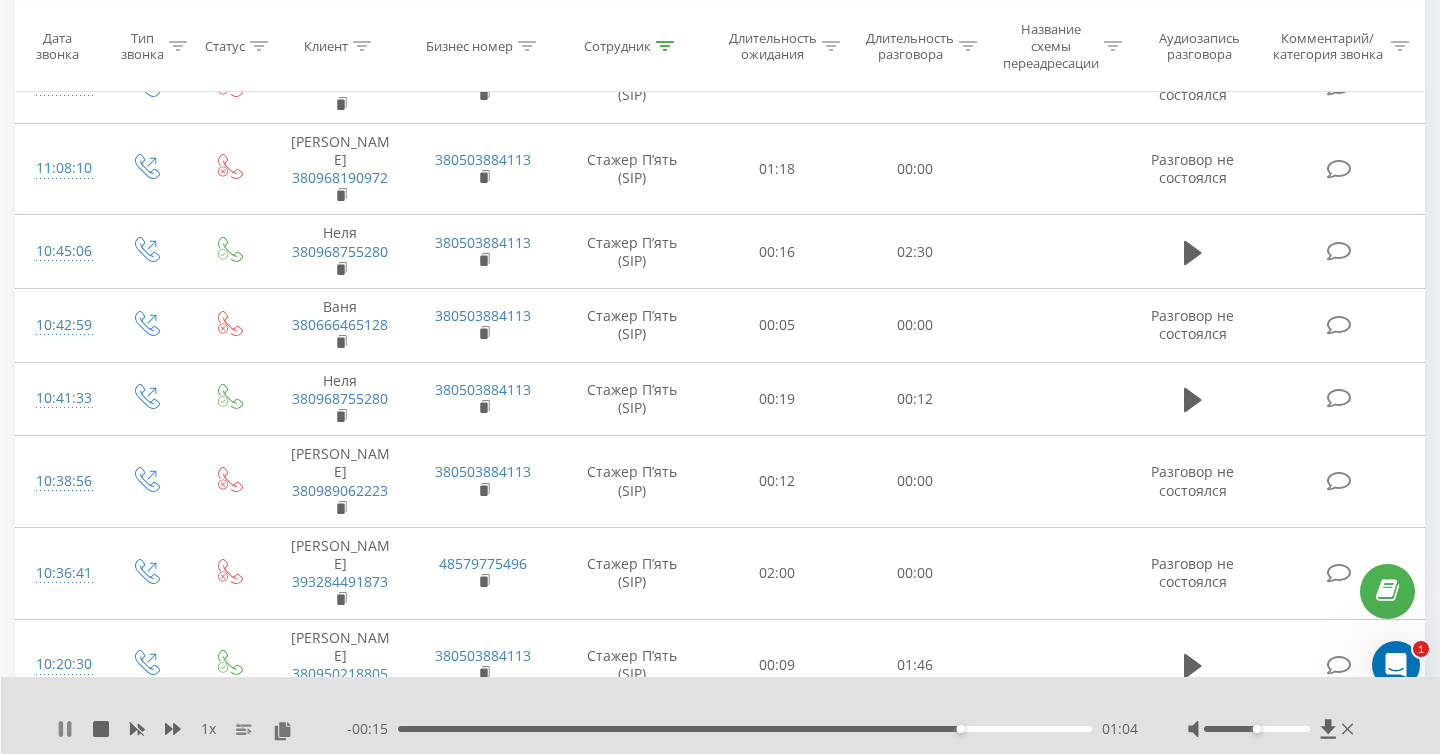 click 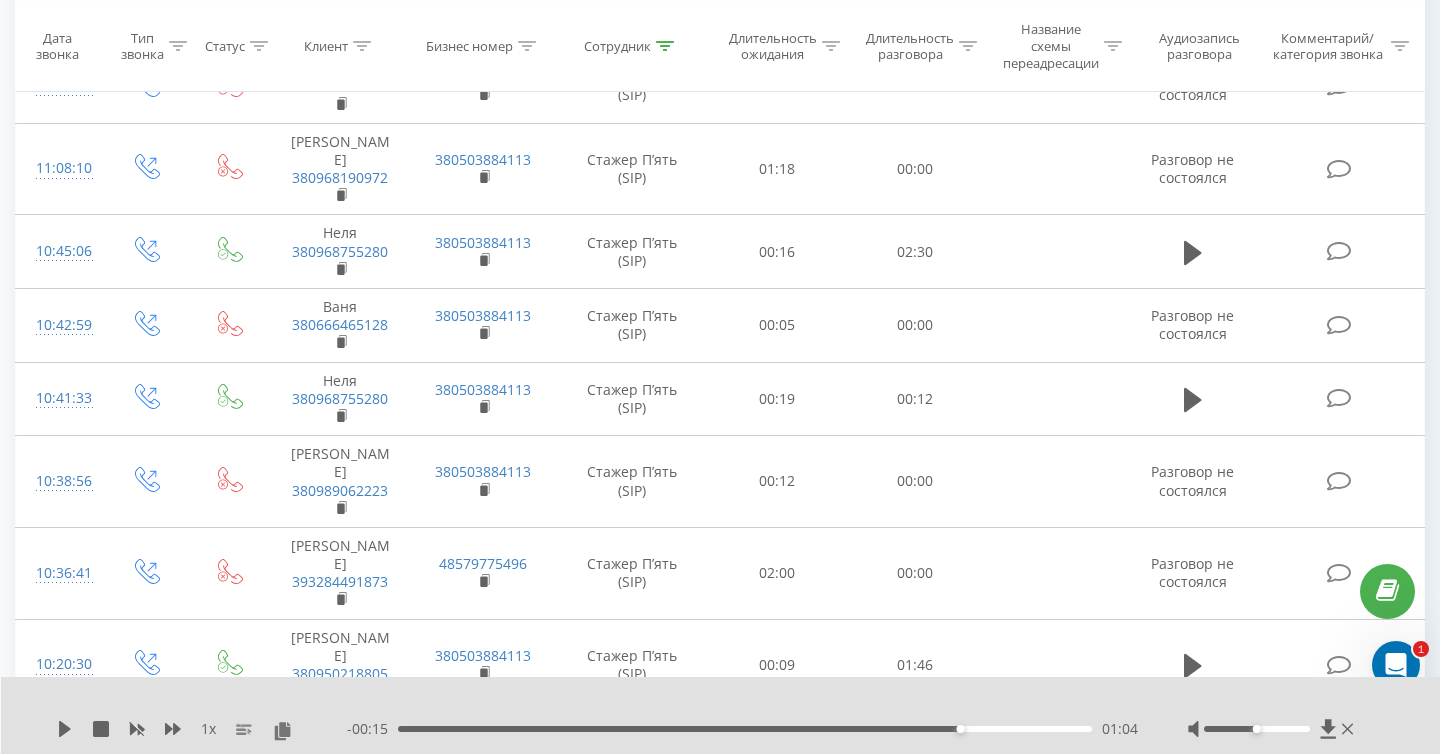 click 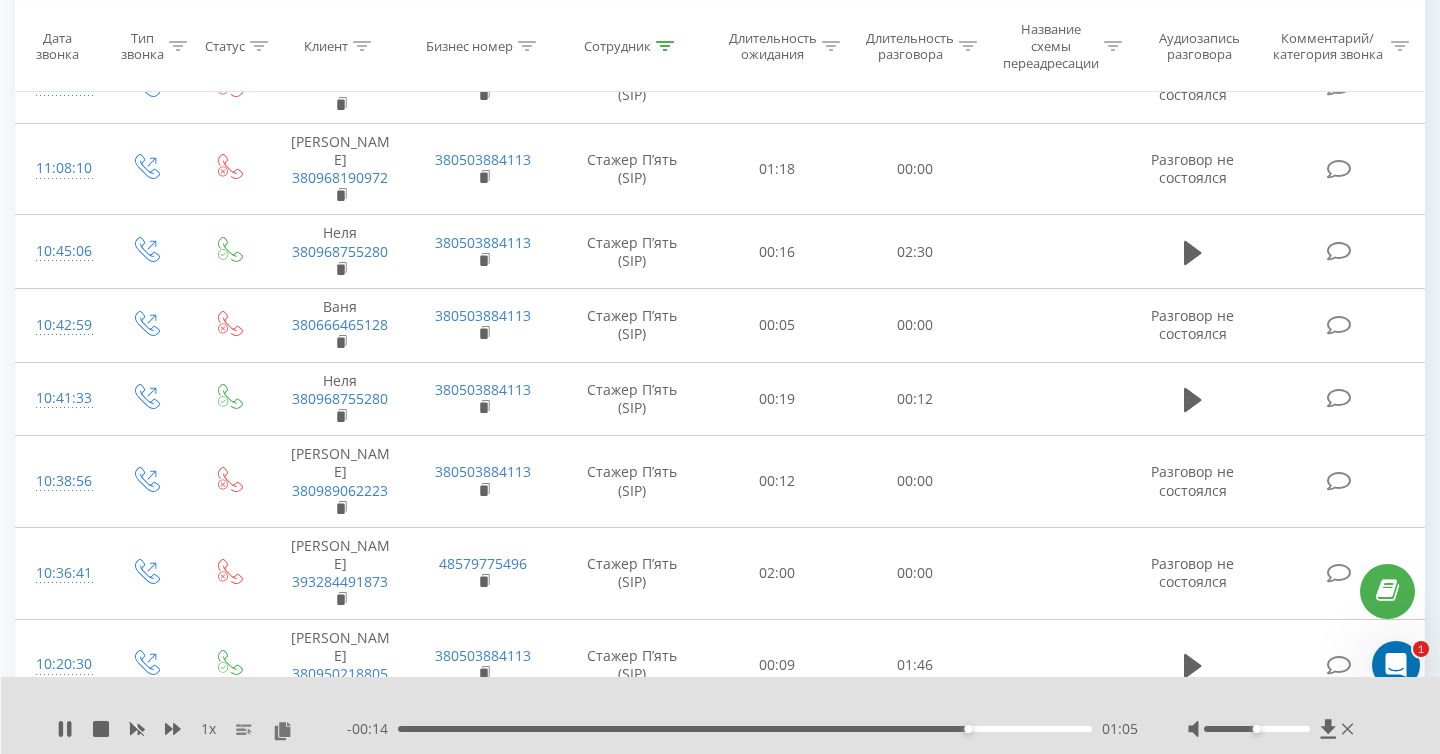 click on "- 00:14 01:05   01:05" at bounding box center [742, 729] 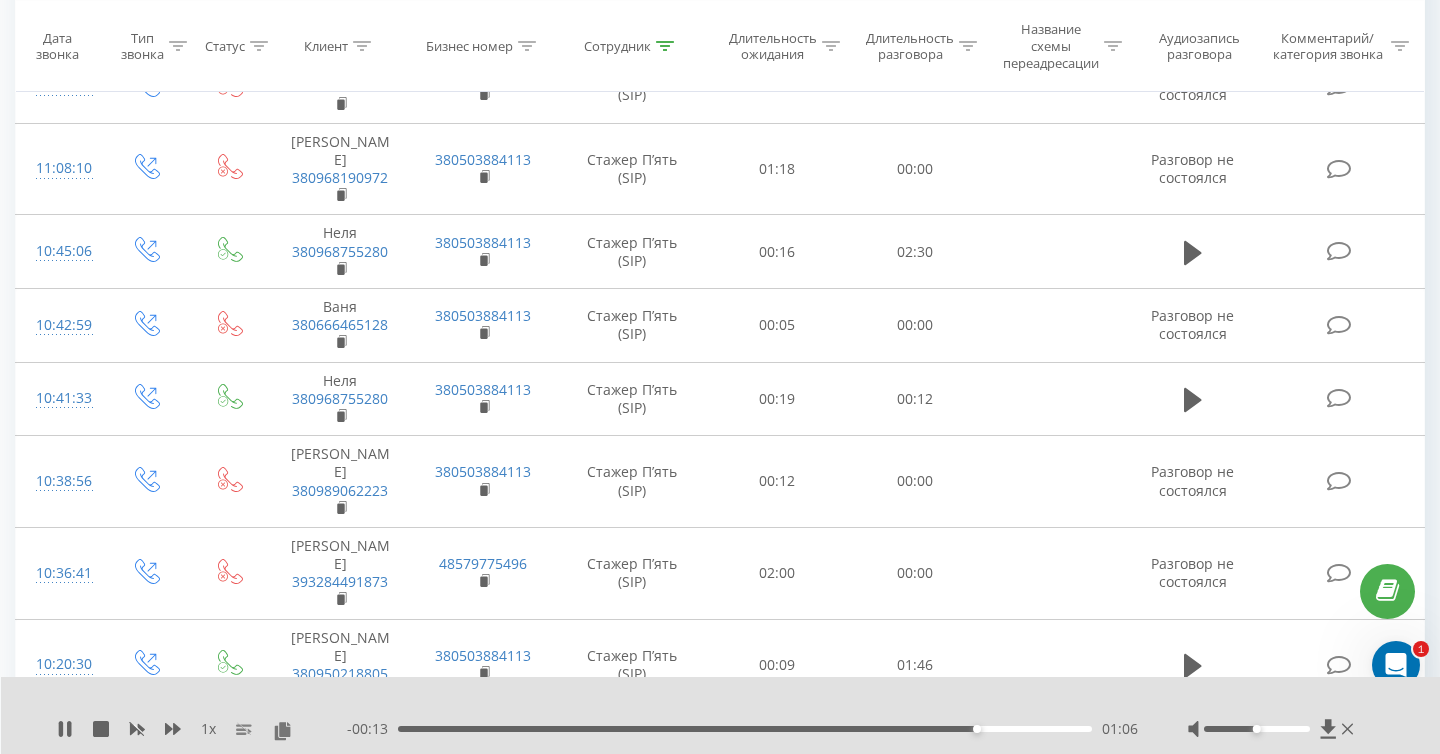 click on "01:06" at bounding box center (745, 729) 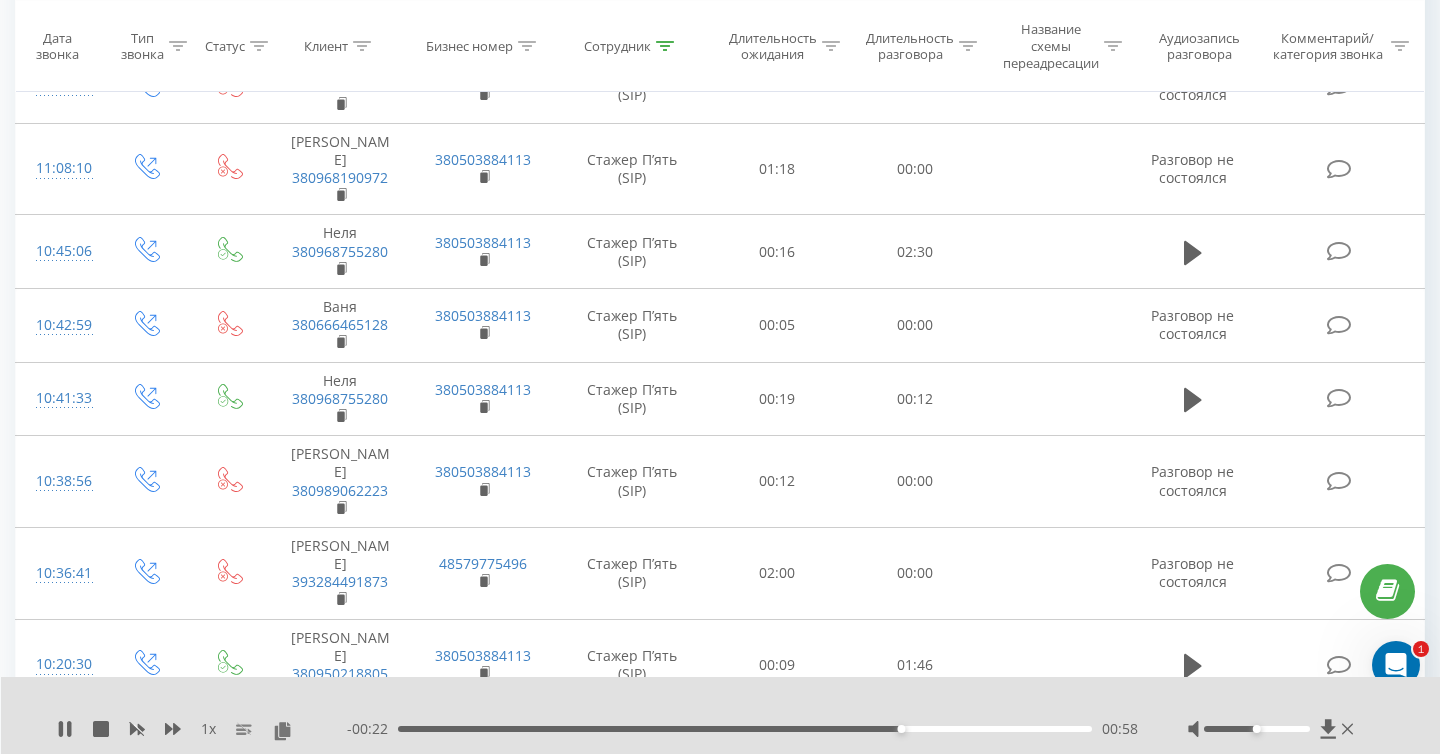 click on "00:58" at bounding box center [745, 729] 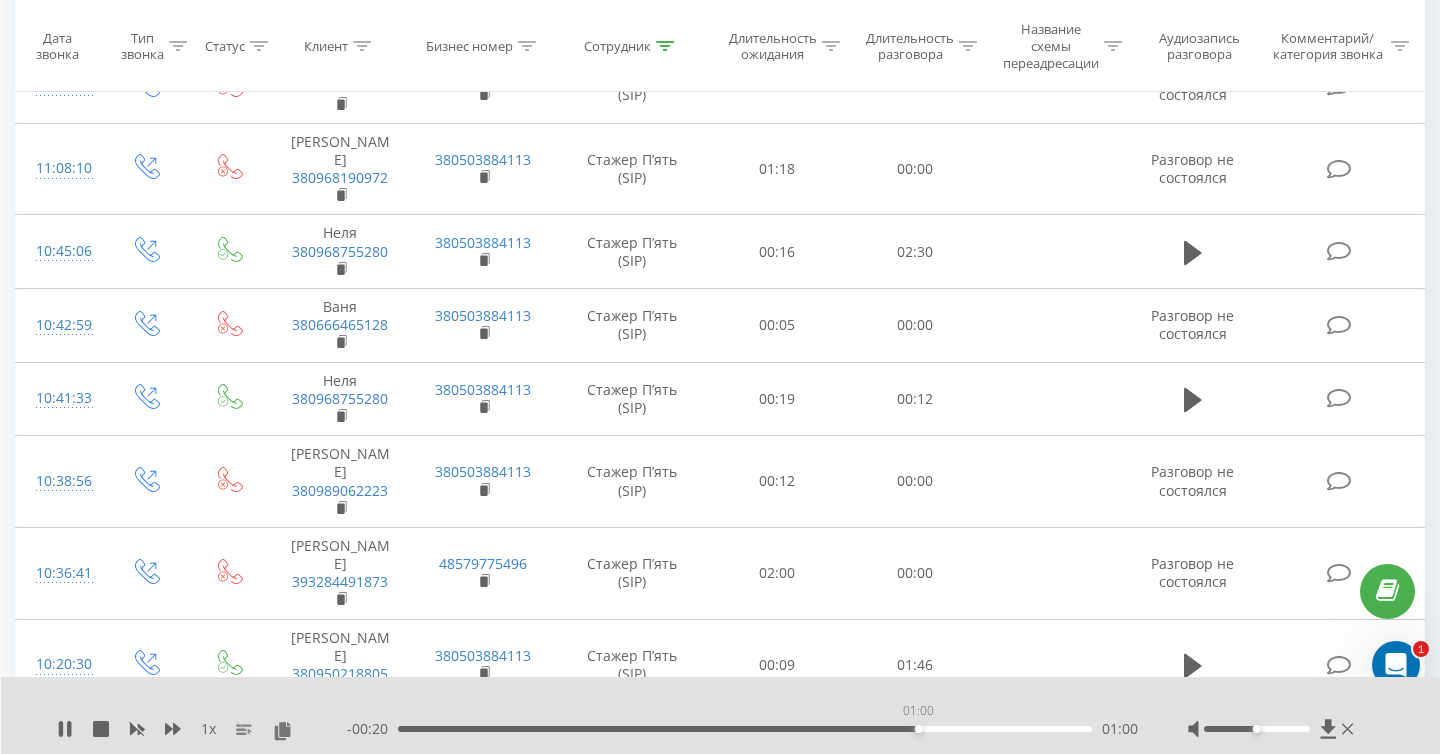 click on "01:00" at bounding box center [745, 729] 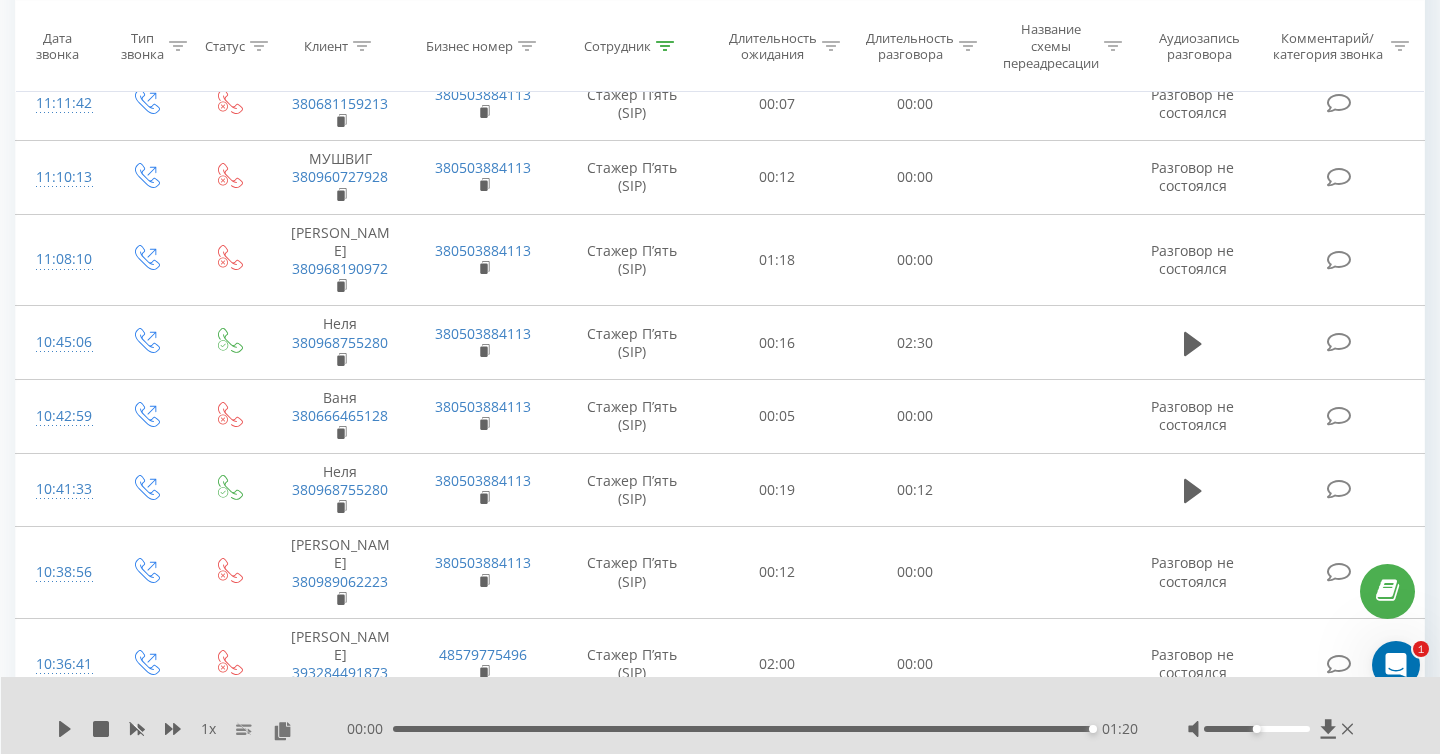 scroll, scrollTop: 3948, scrollLeft: 0, axis: vertical 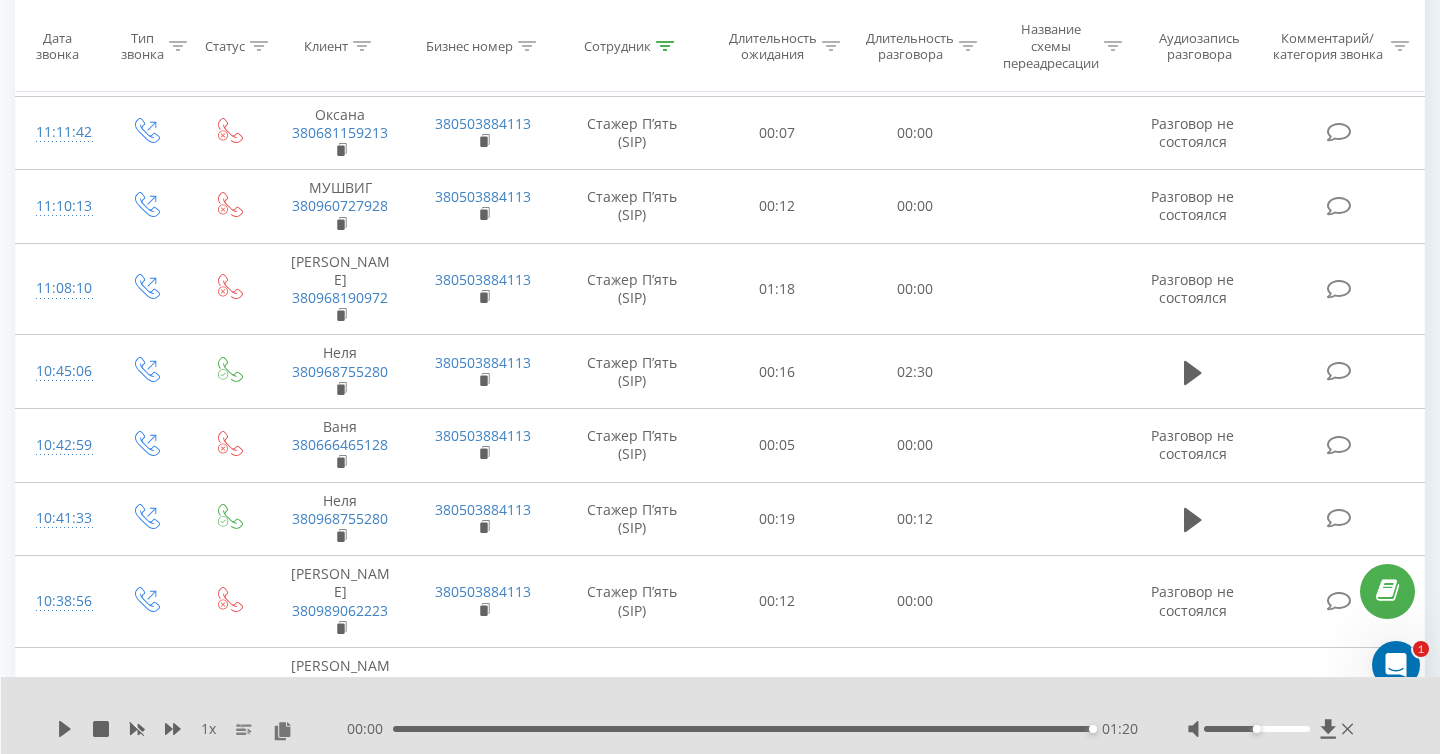 click 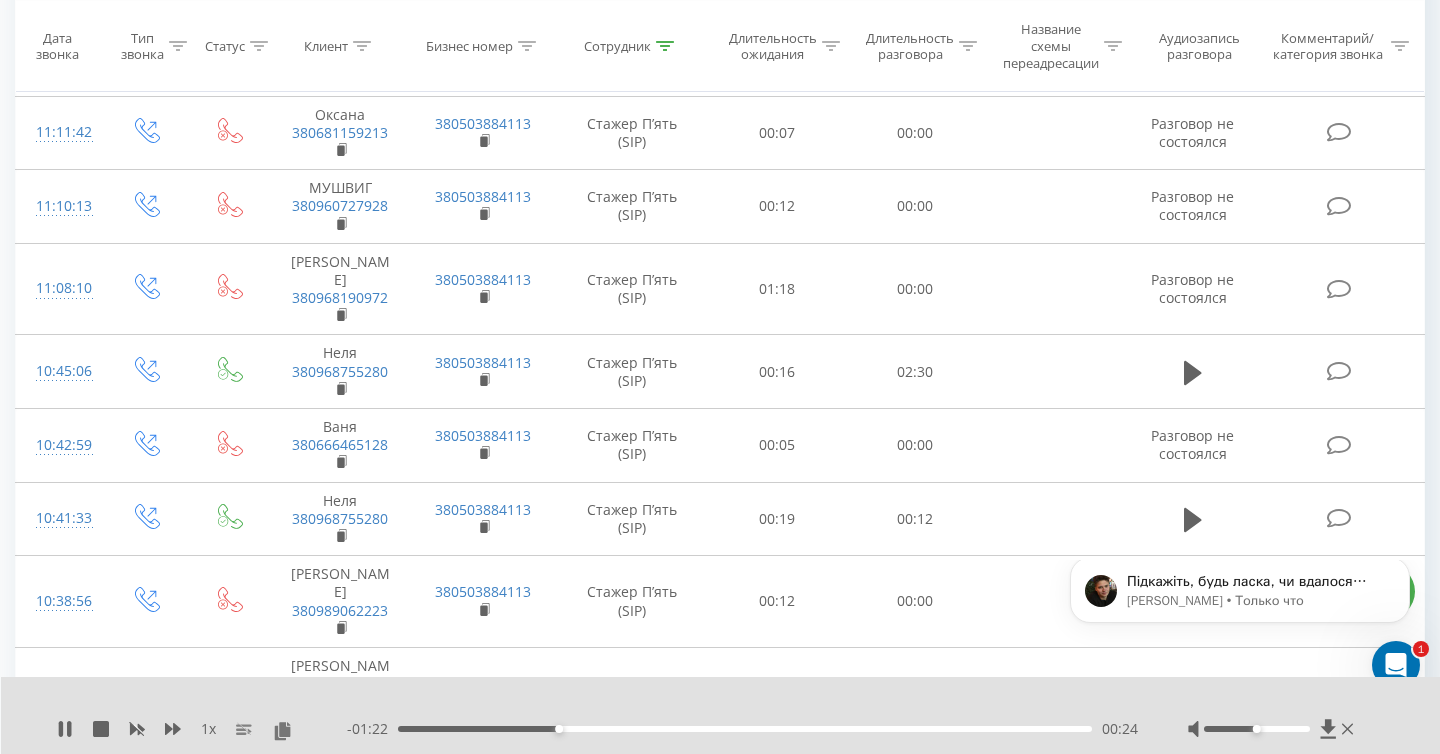 scroll, scrollTop: 0, scrollLeft: 0, axis: both 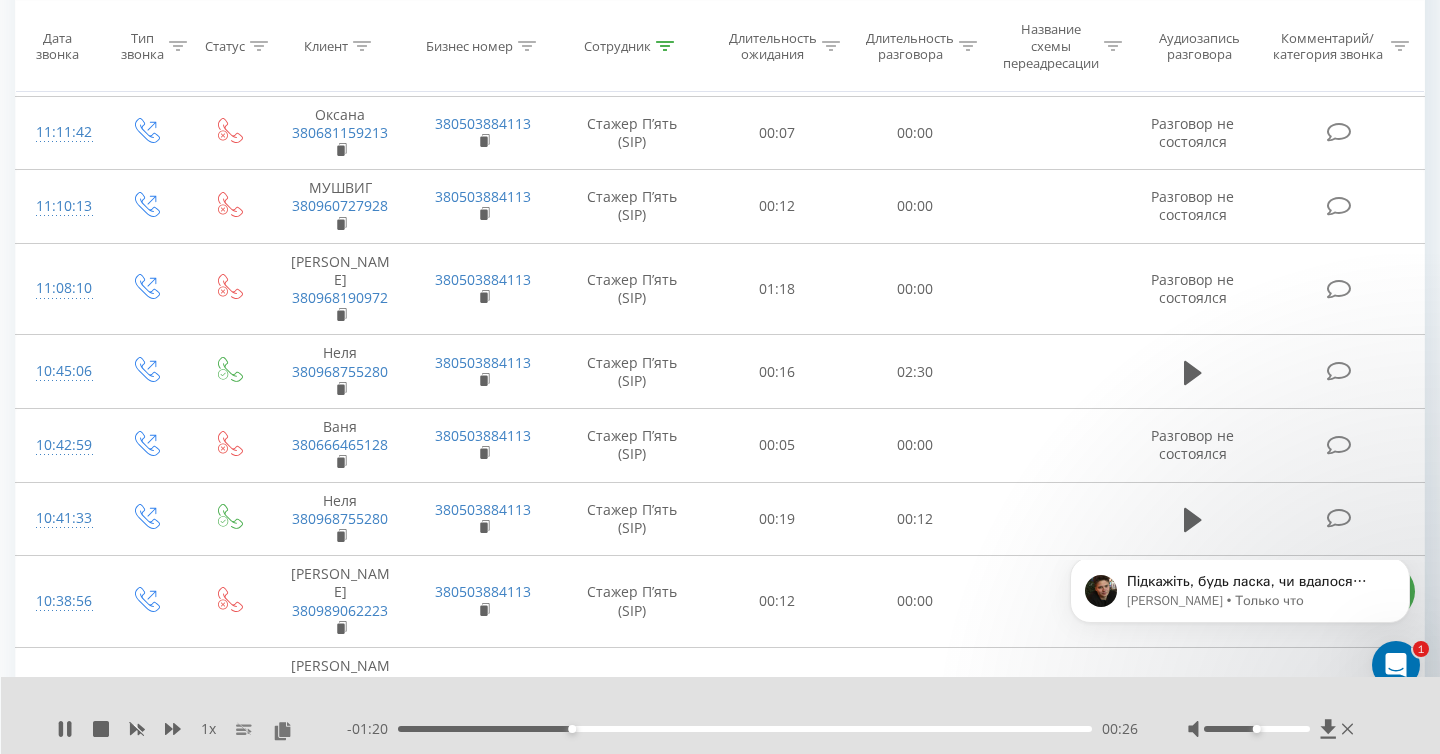 click 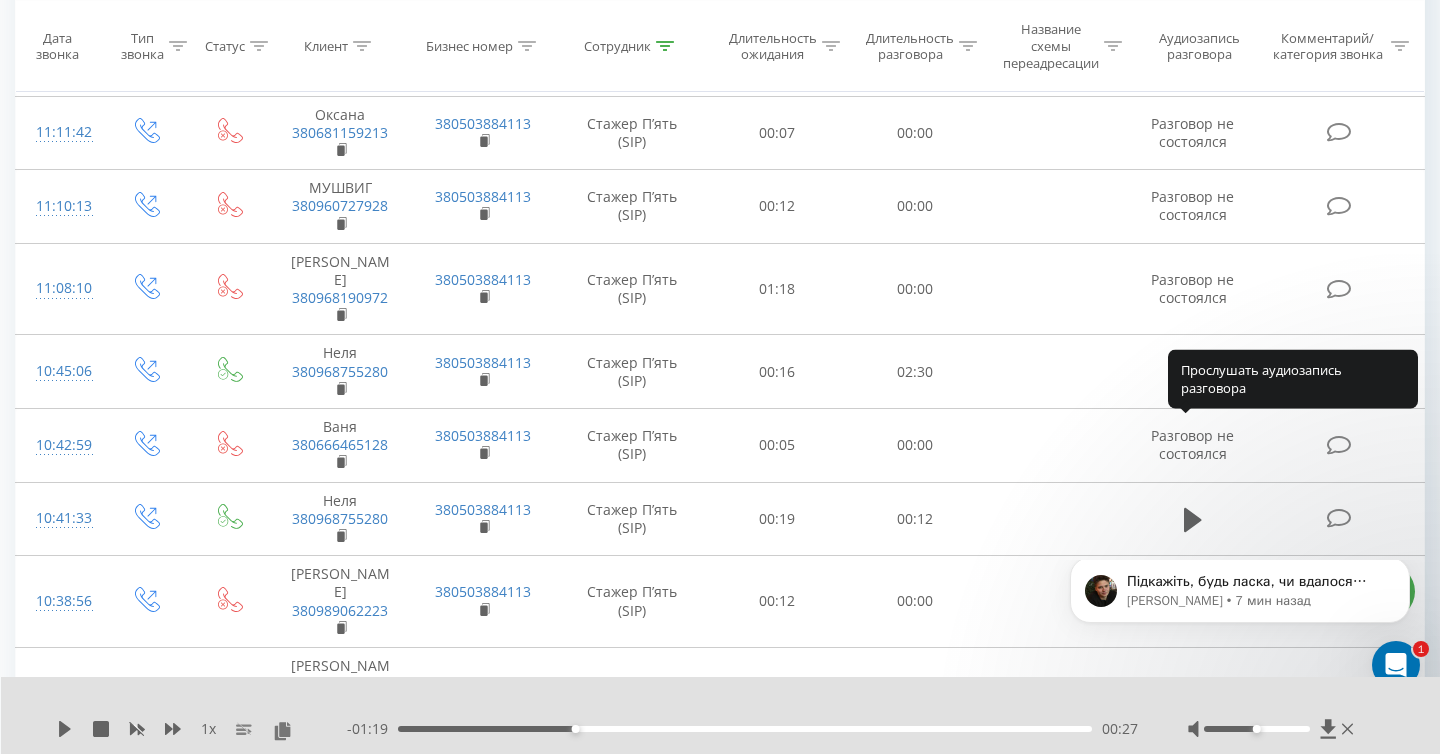 click 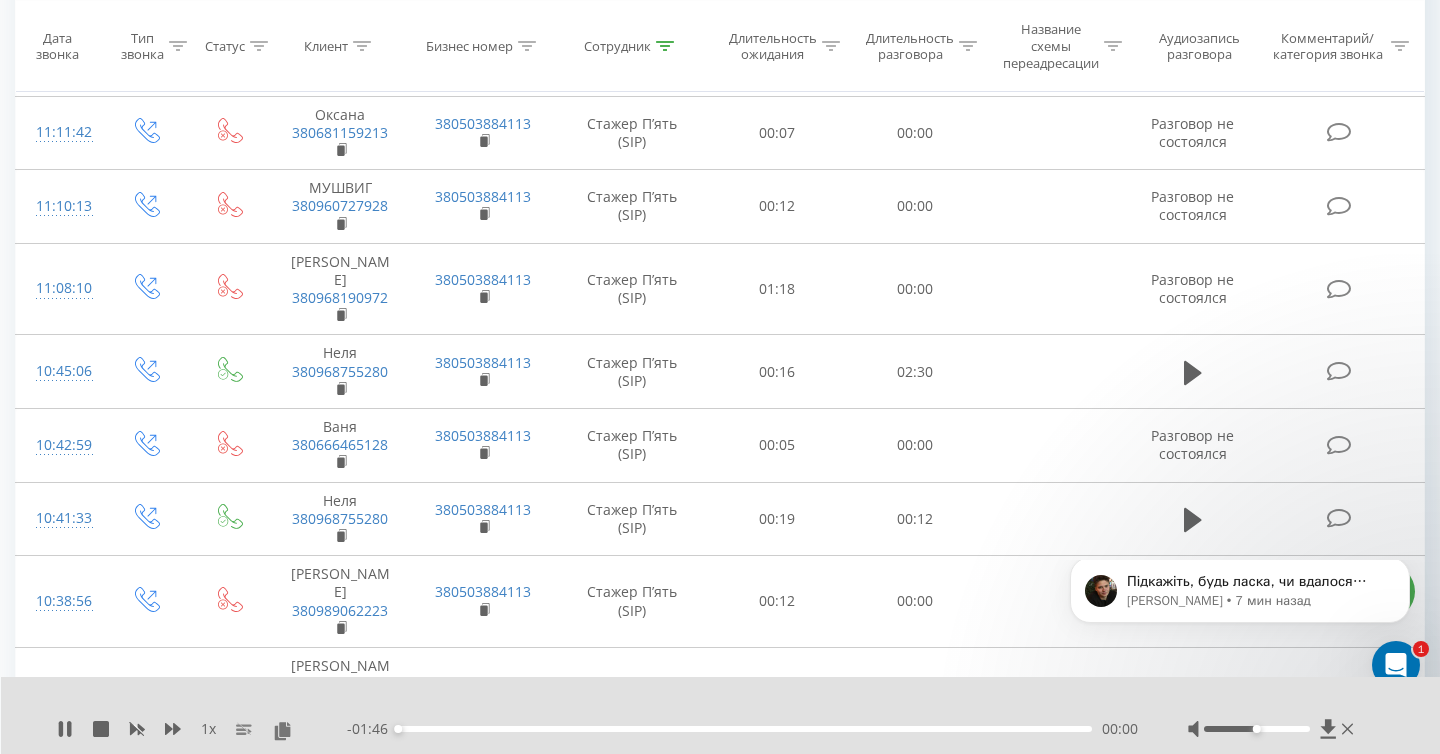 click on "00:00" at bounding box center [745, 729] 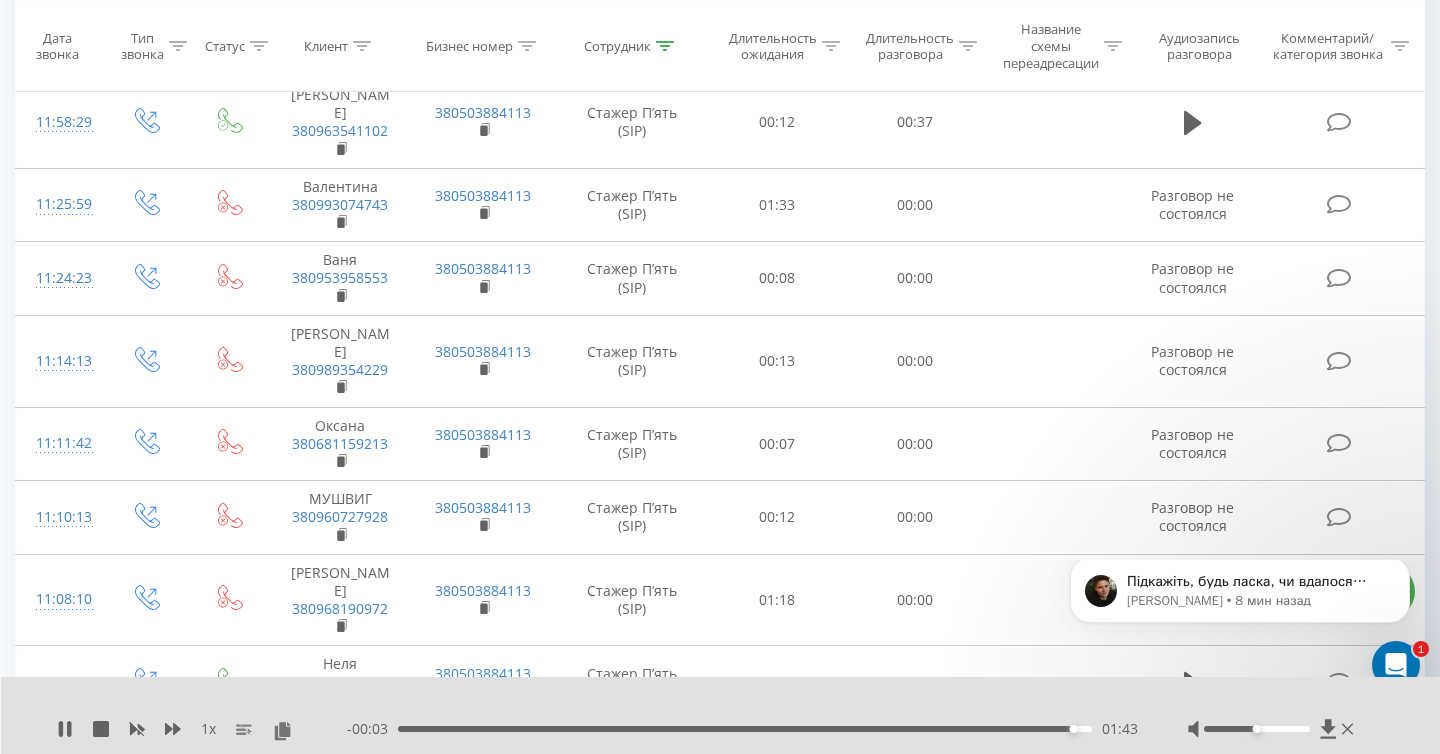 scroll, scrollTop: 3632, scrollLeft: 0, axis: vertical 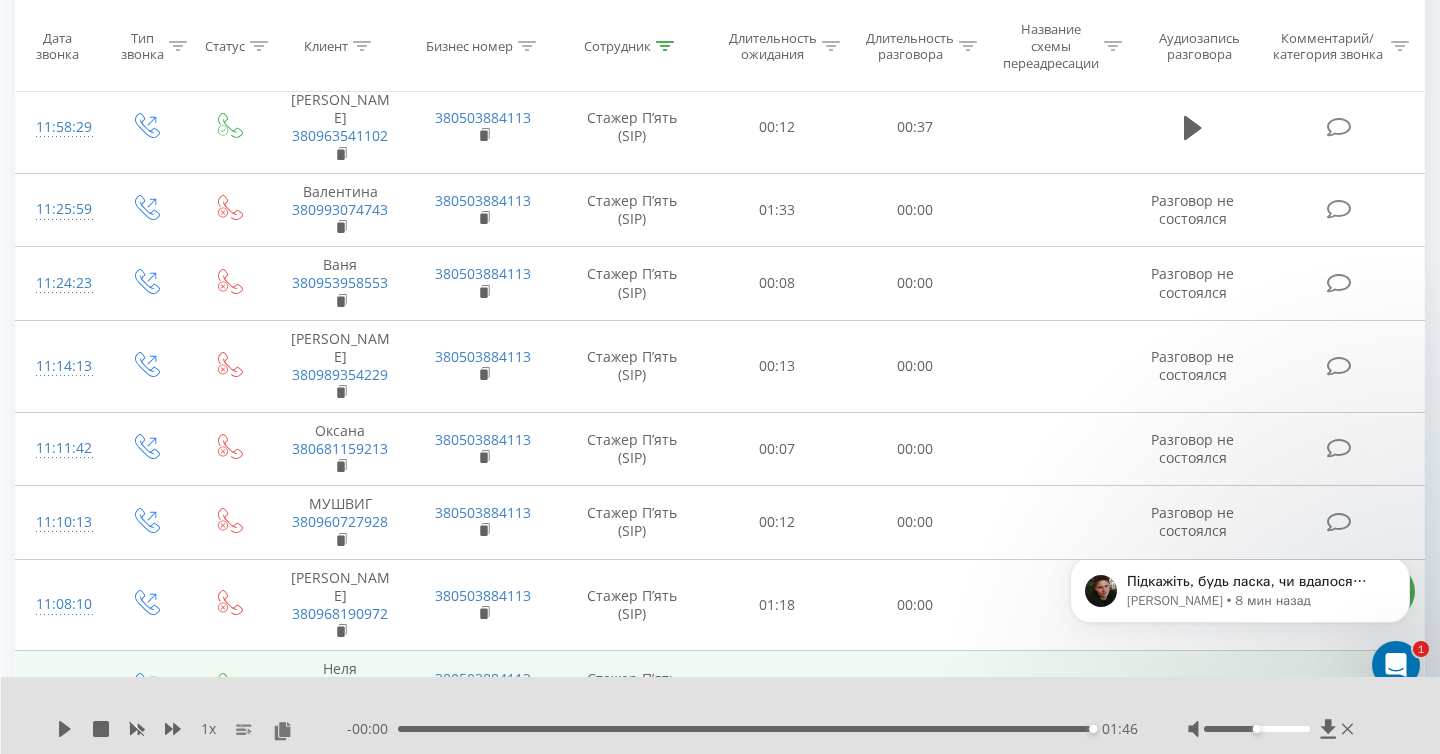 click 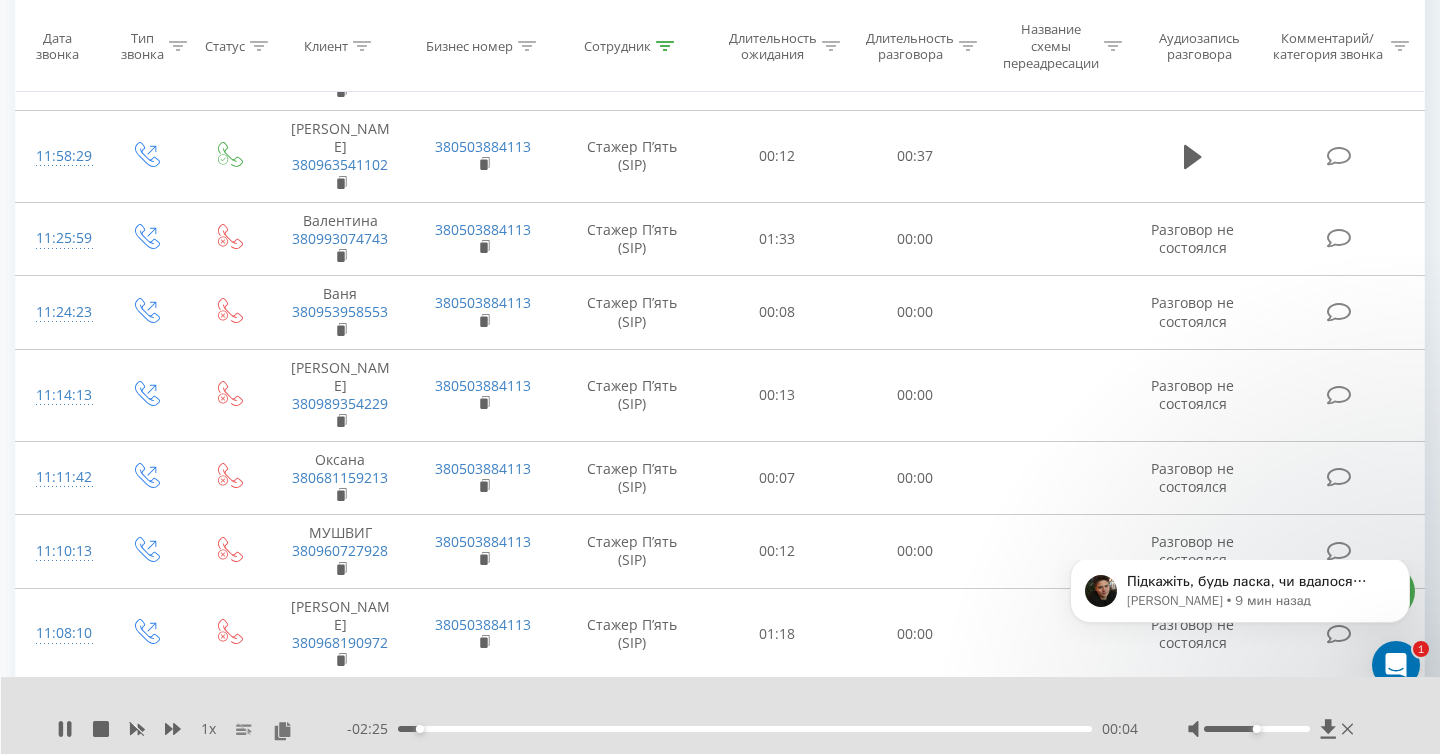 scroll, scrollTop: 3613, scrollLeft: 0, axis: vertical 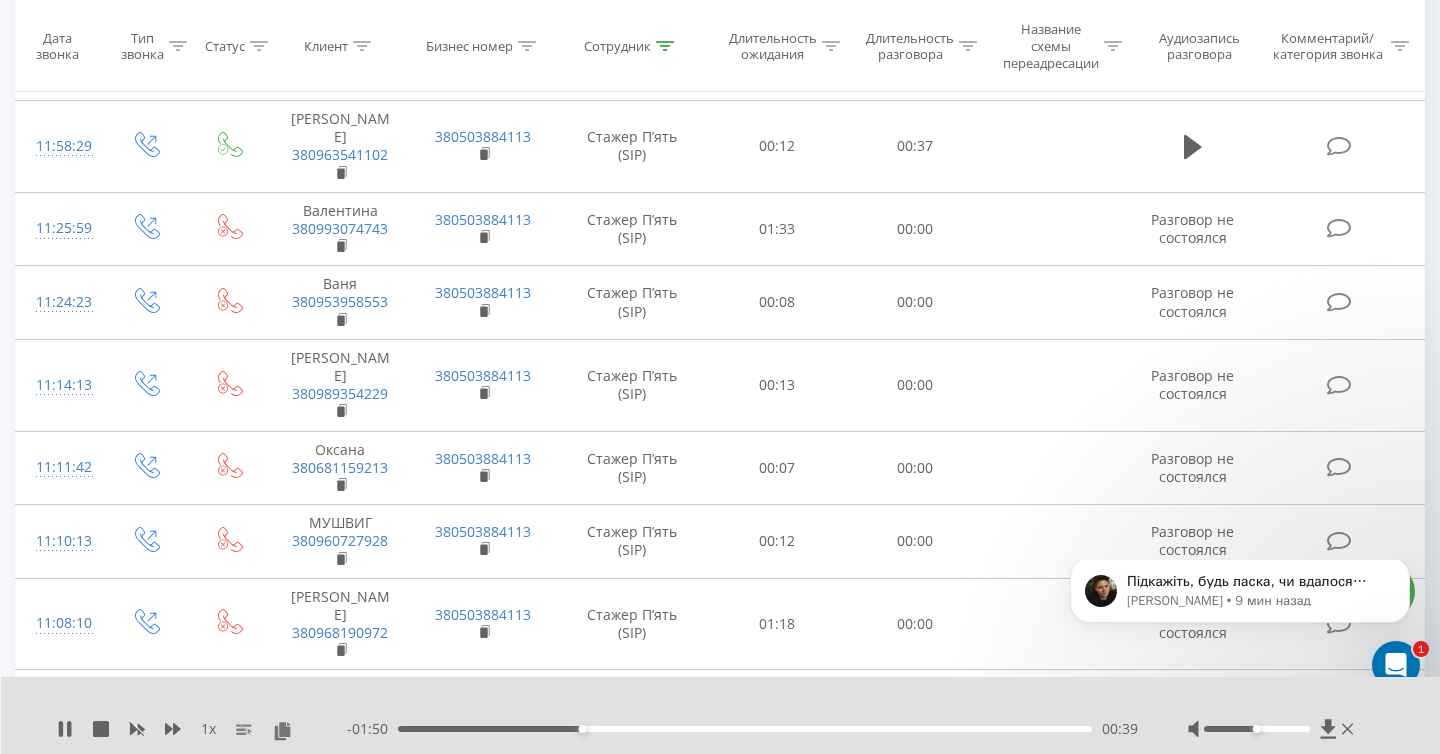 click 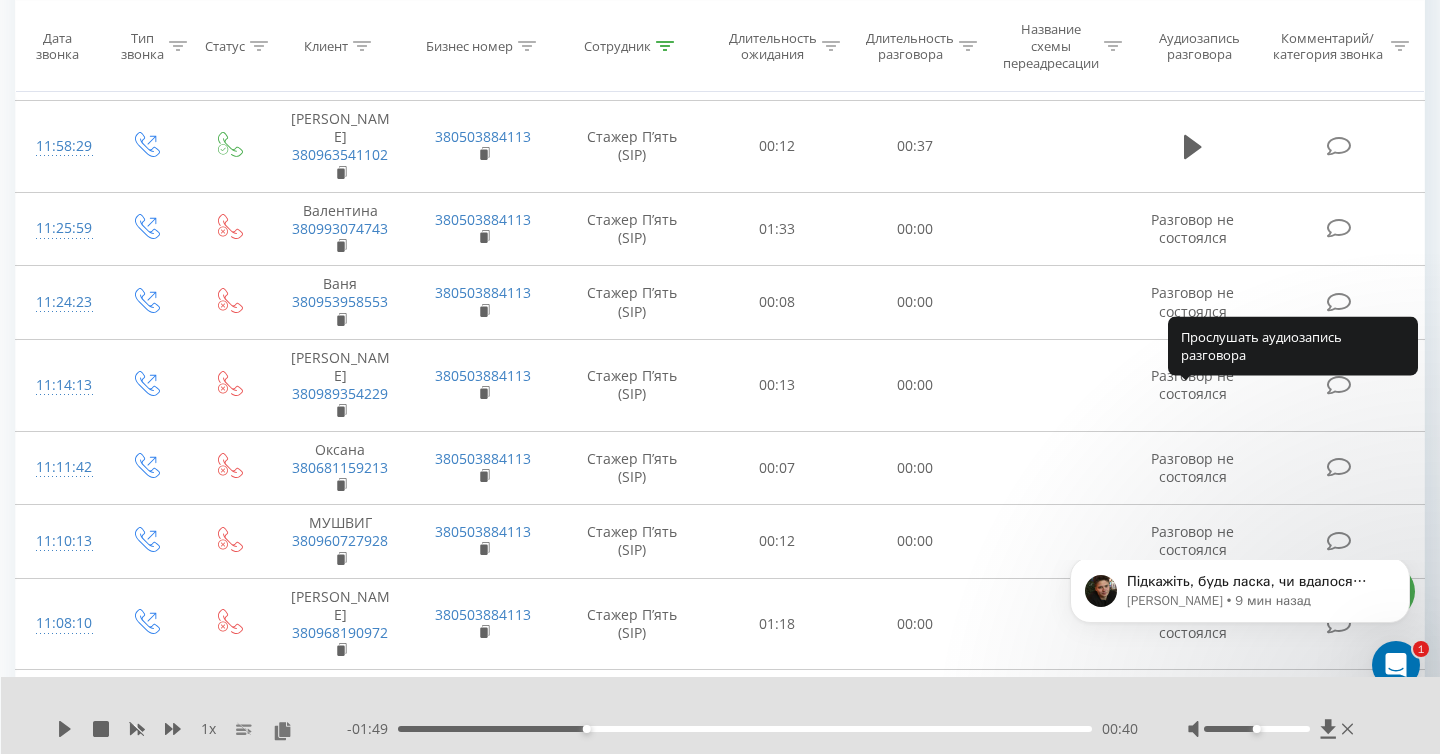 click 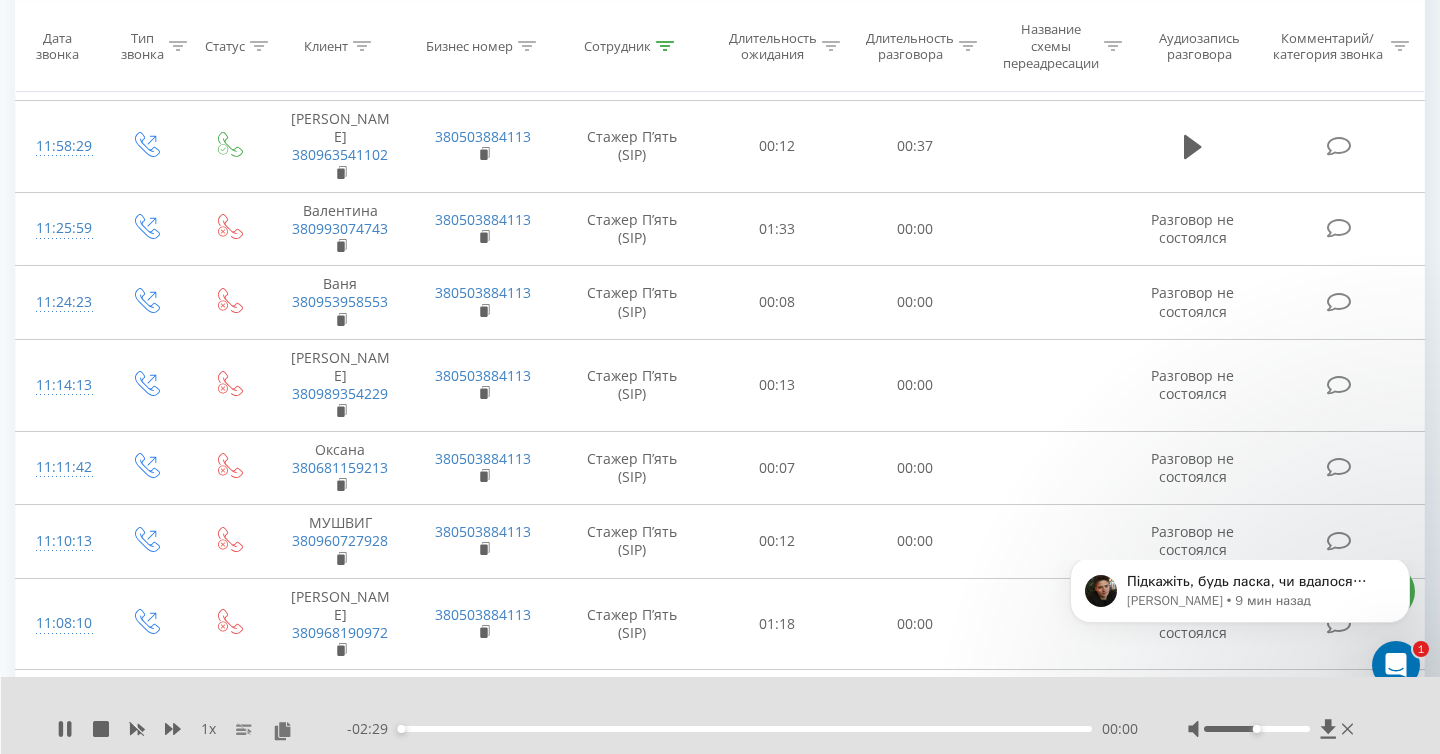 click on "- 02:29 00:00   00:00" at bounding box center [742, 729] 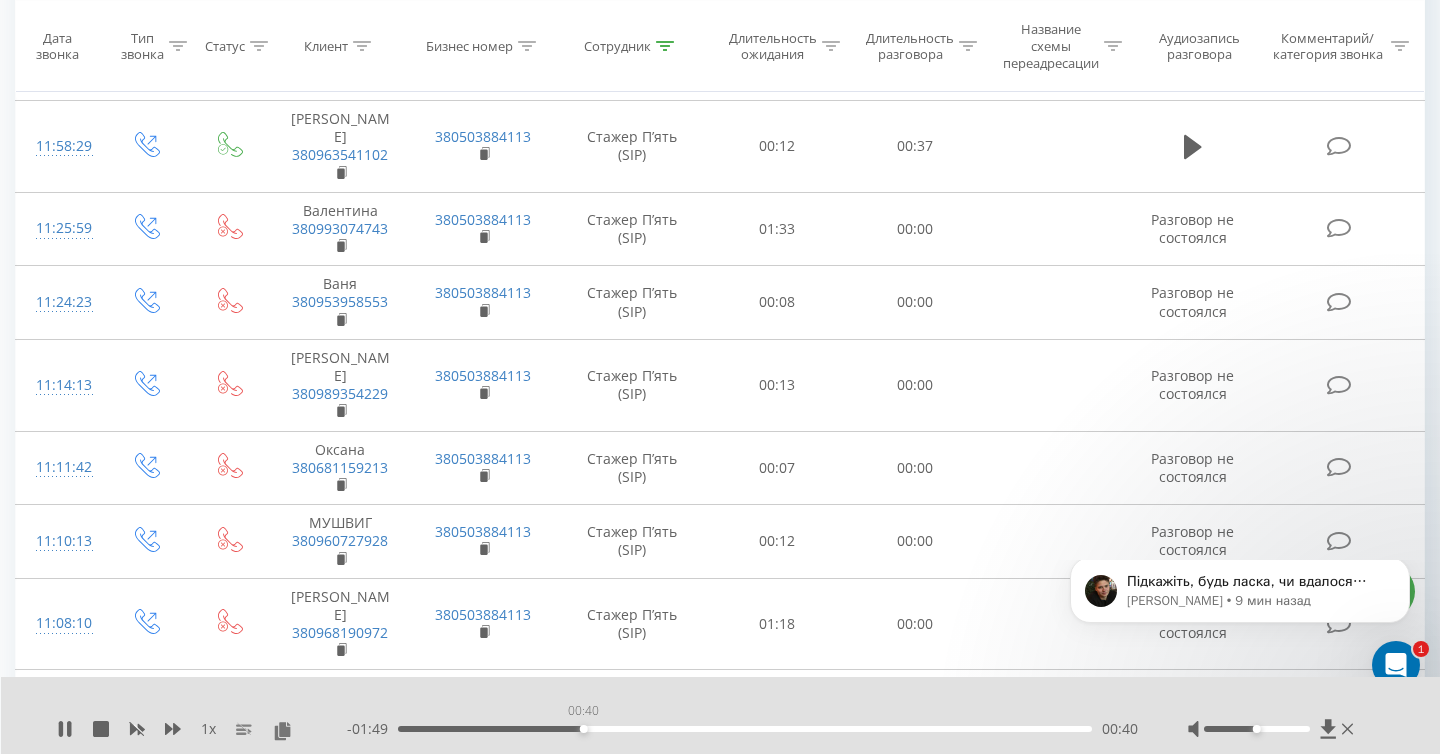 click on "00:40" at bounding box center [745, 729] 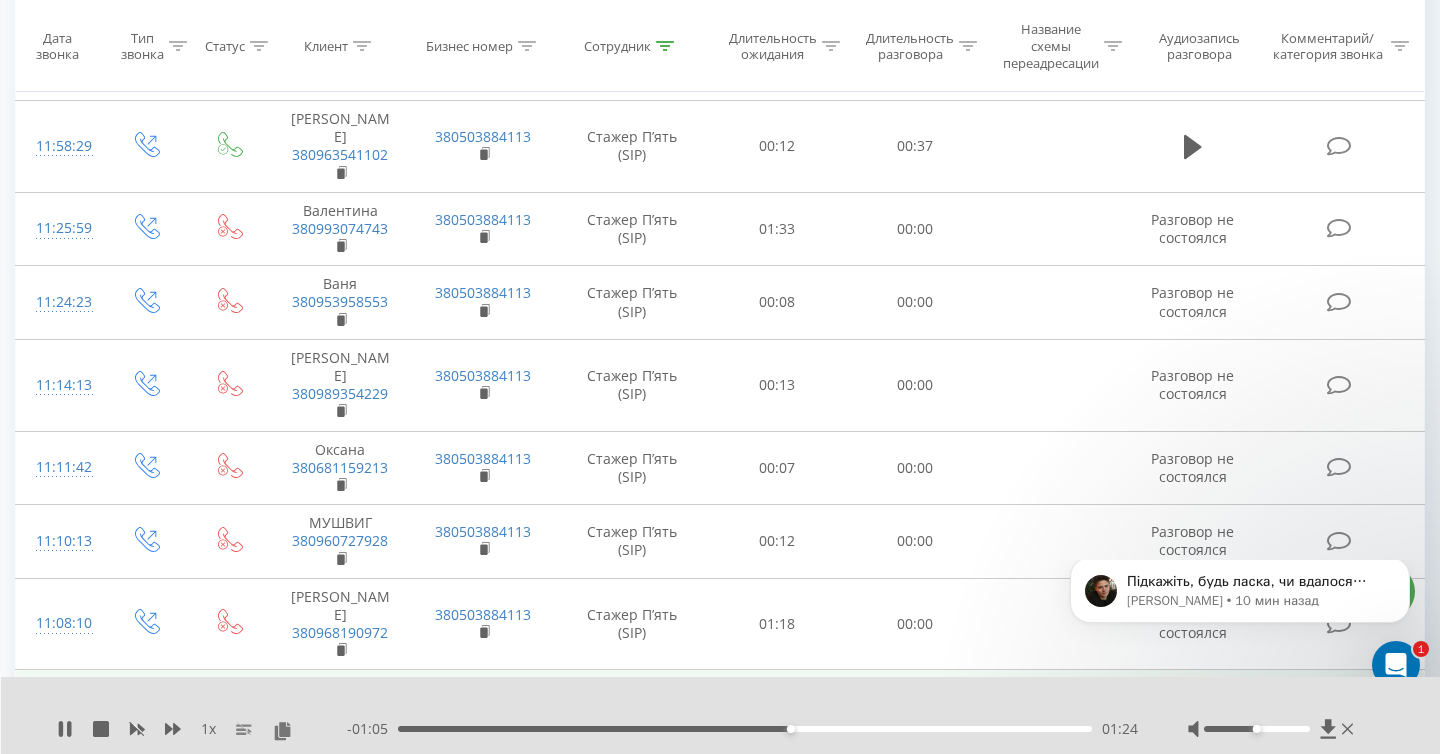 click 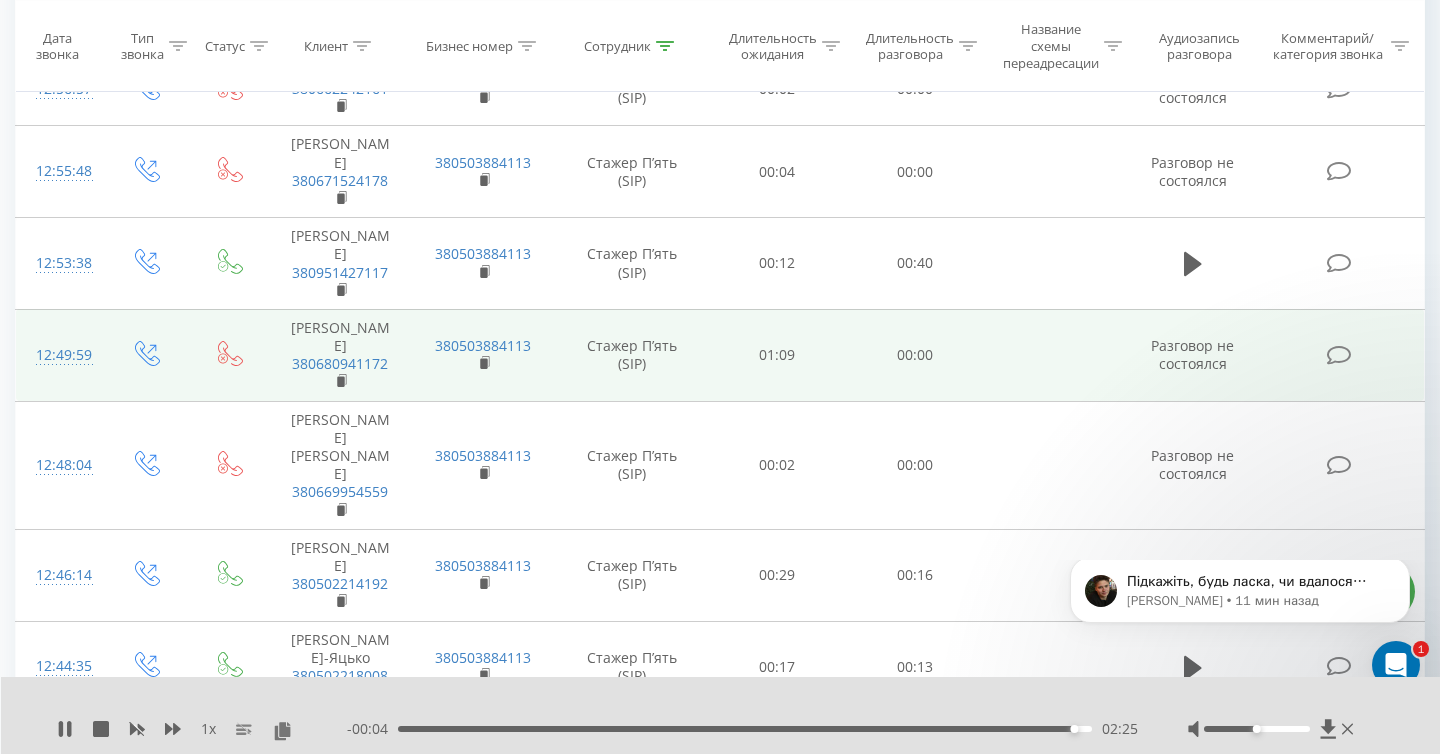 scroll, scrollTop: 1962, scrollLeft: 0, axis: vertical 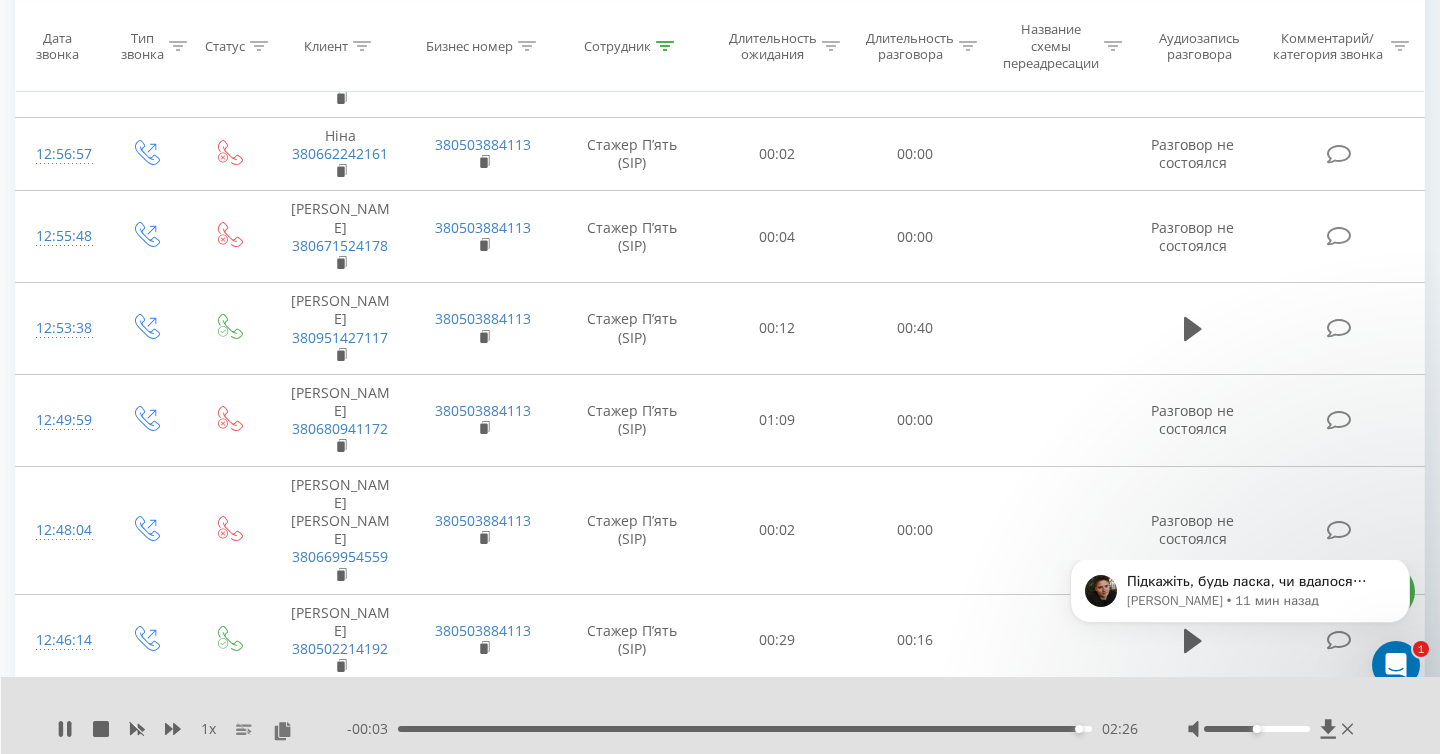 click 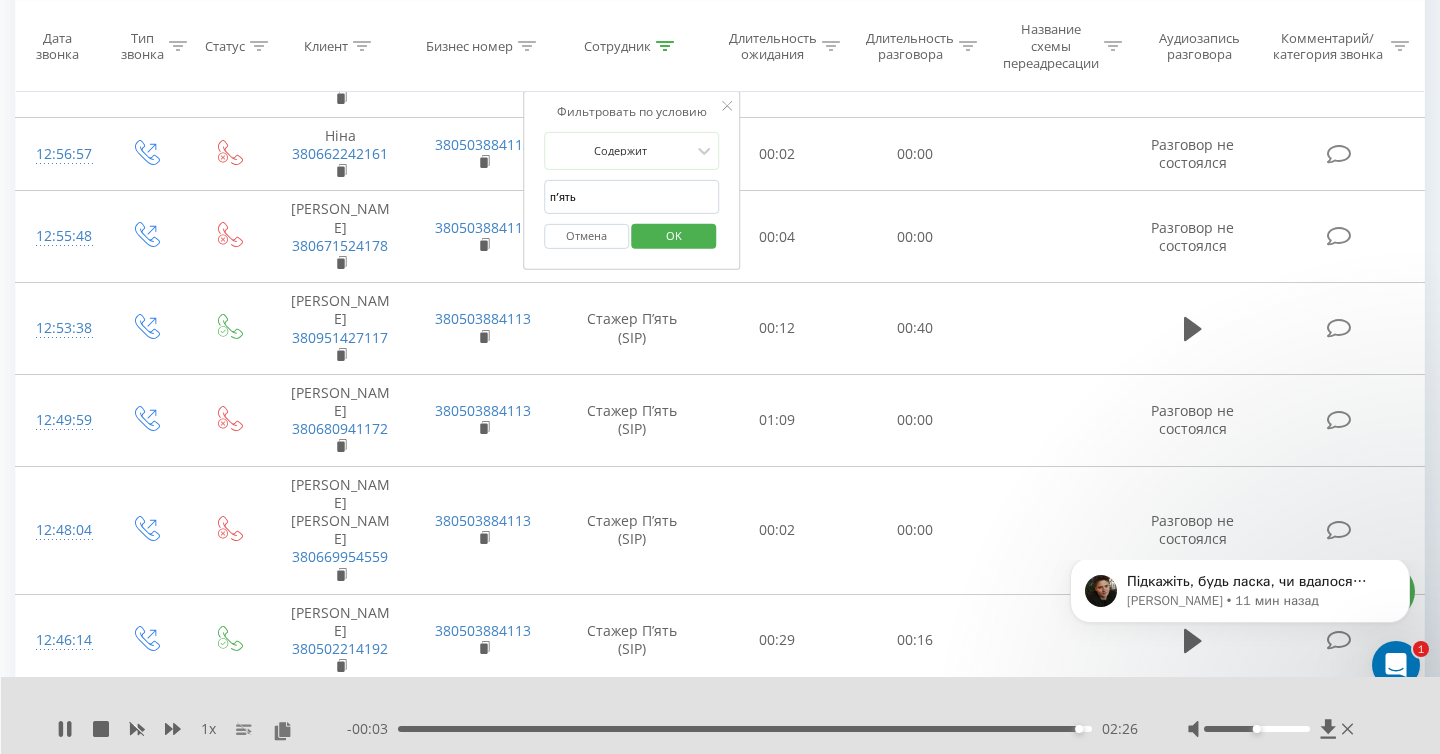 click on "пʼять" at bounding box center (632, 197) 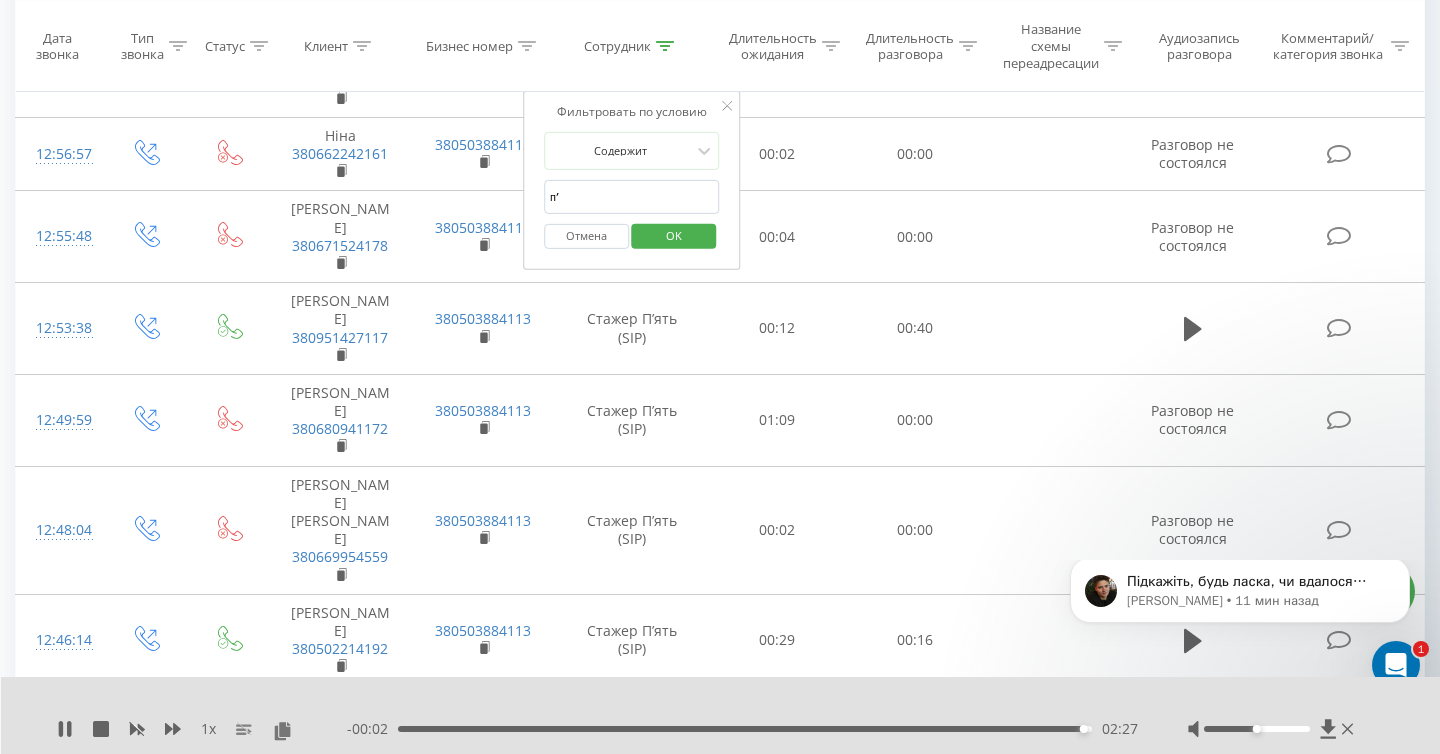 type on "п" 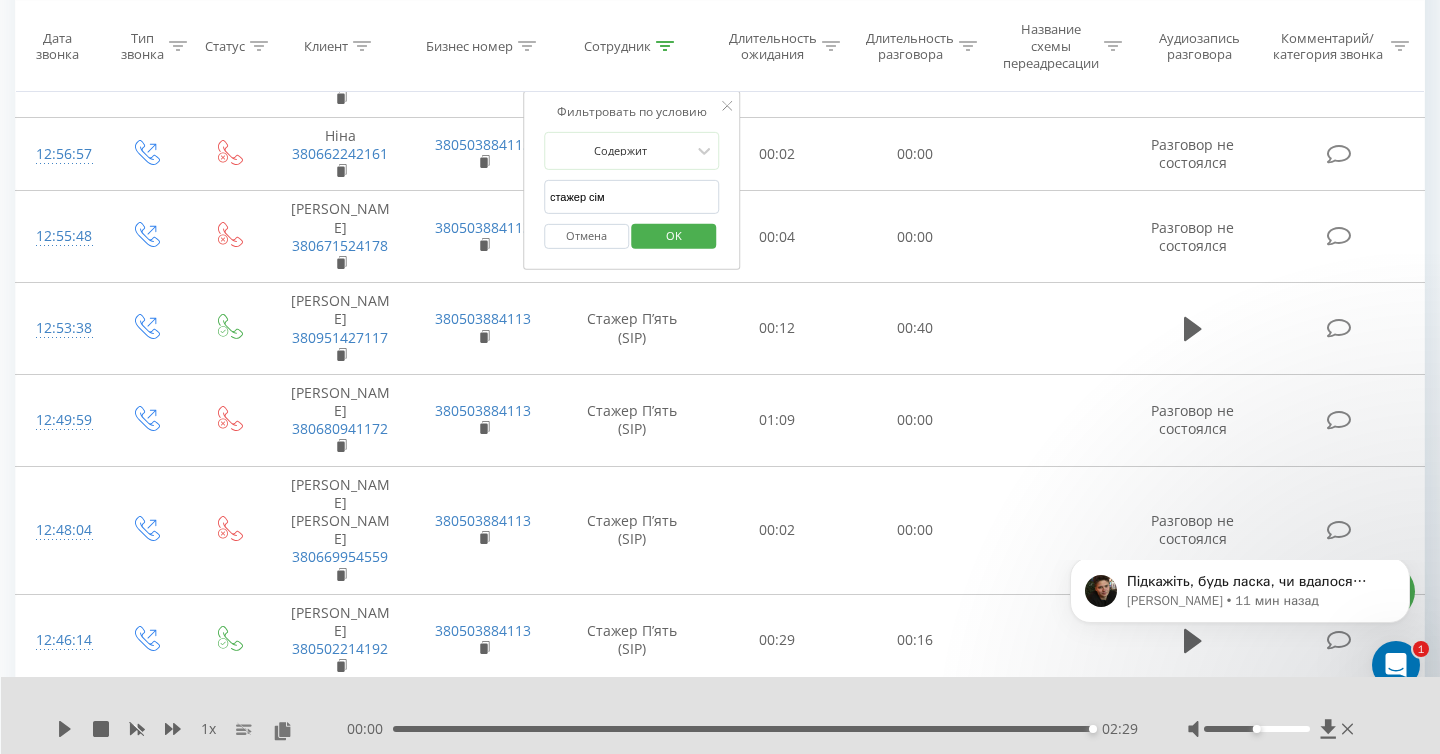 type on "стажер сім" 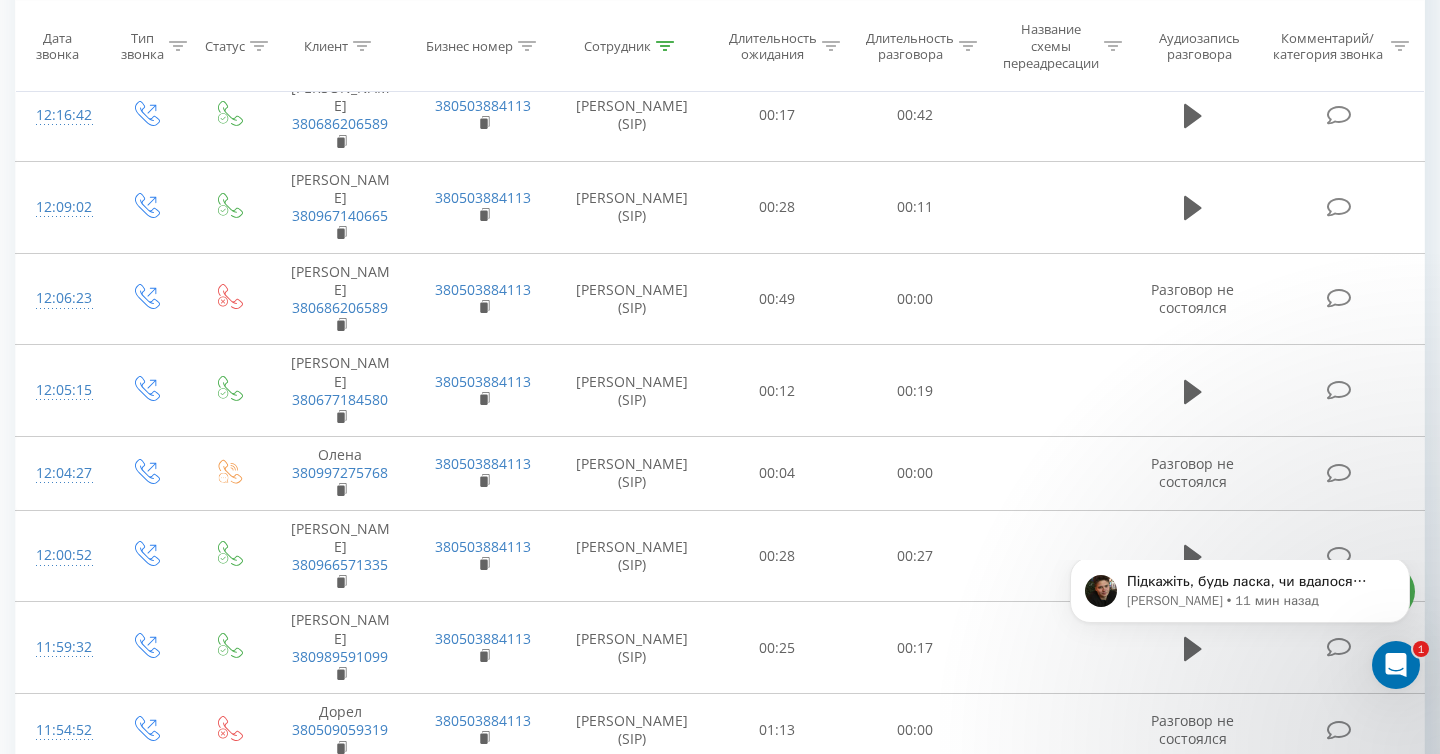 scroll, scrollTop: 7920, scrollLeft: 0, axis: vertical 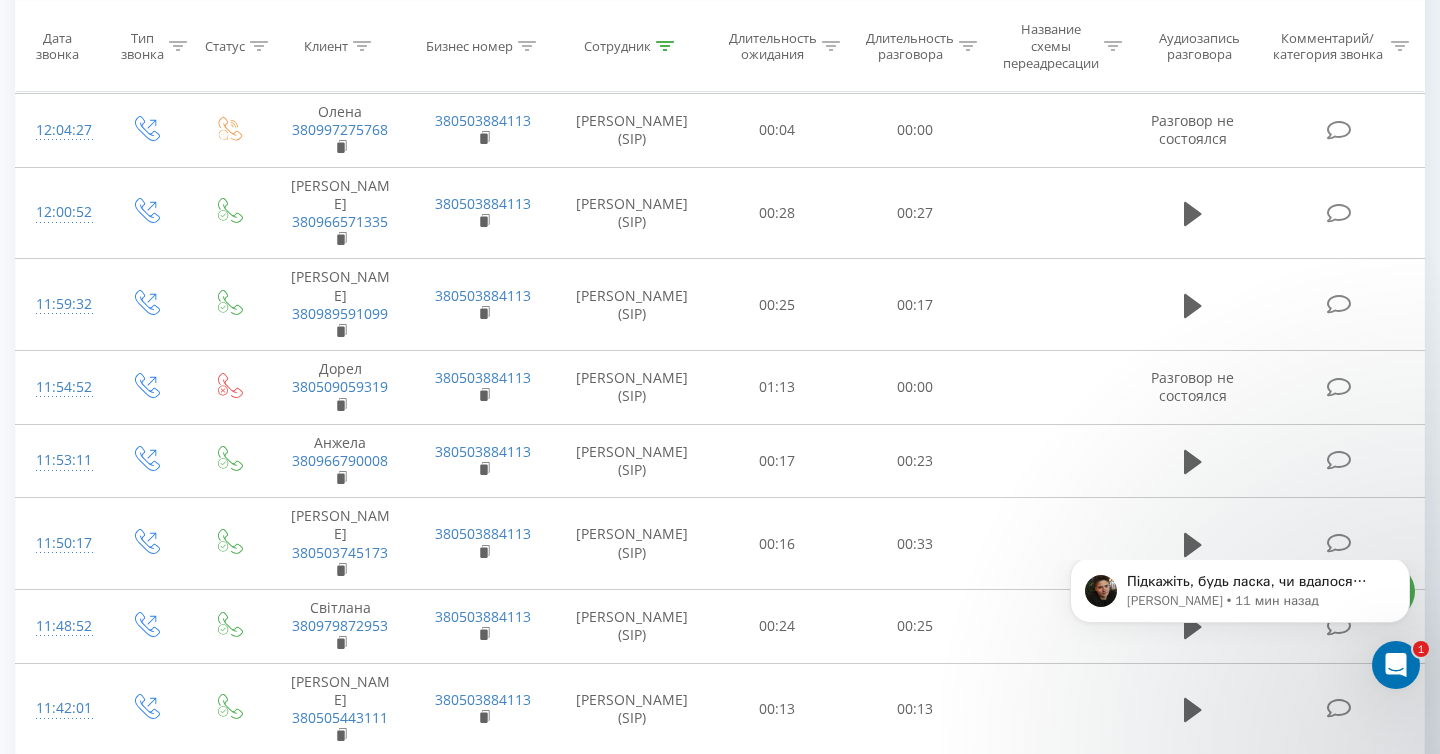 click at bounding box center (186, 1704) 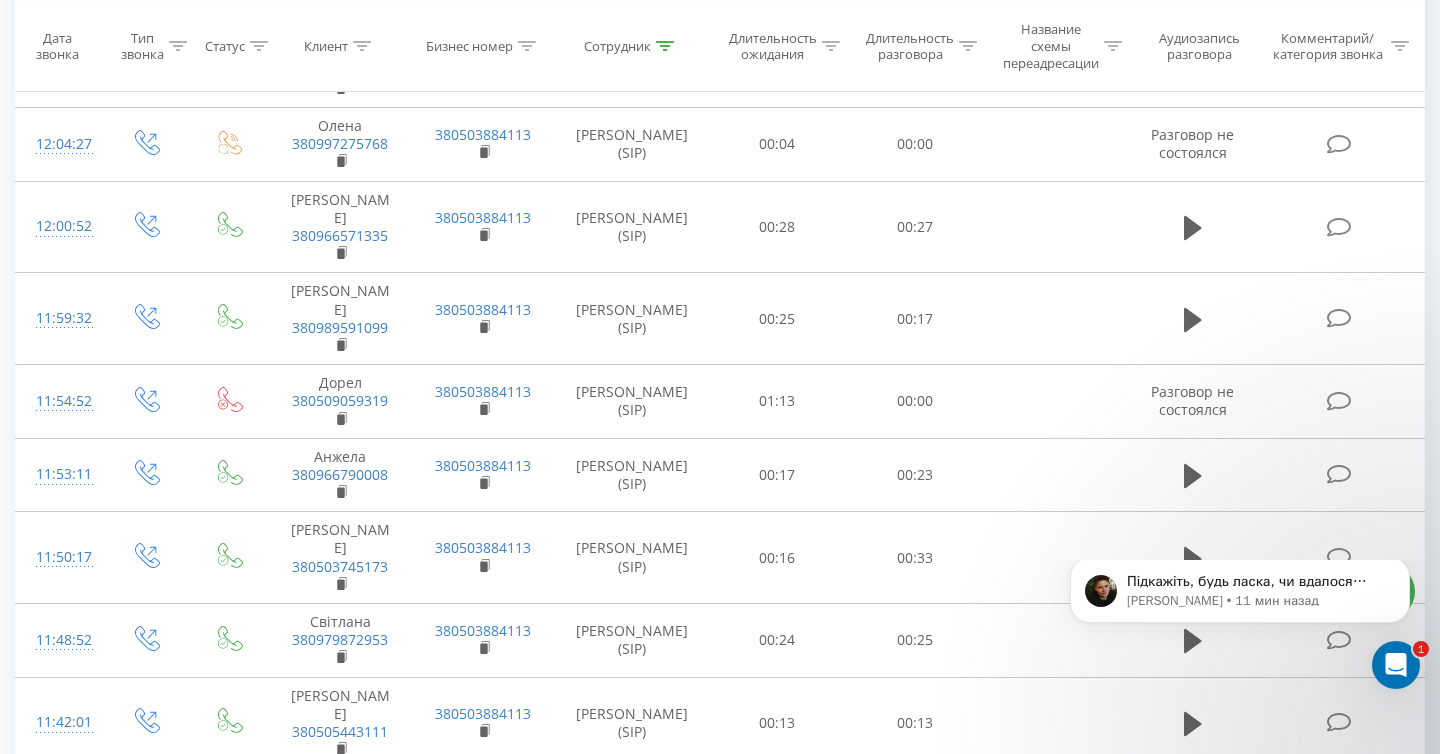 scroll, scrollTop: 7920, scrollLeft: 0, axis: vertical 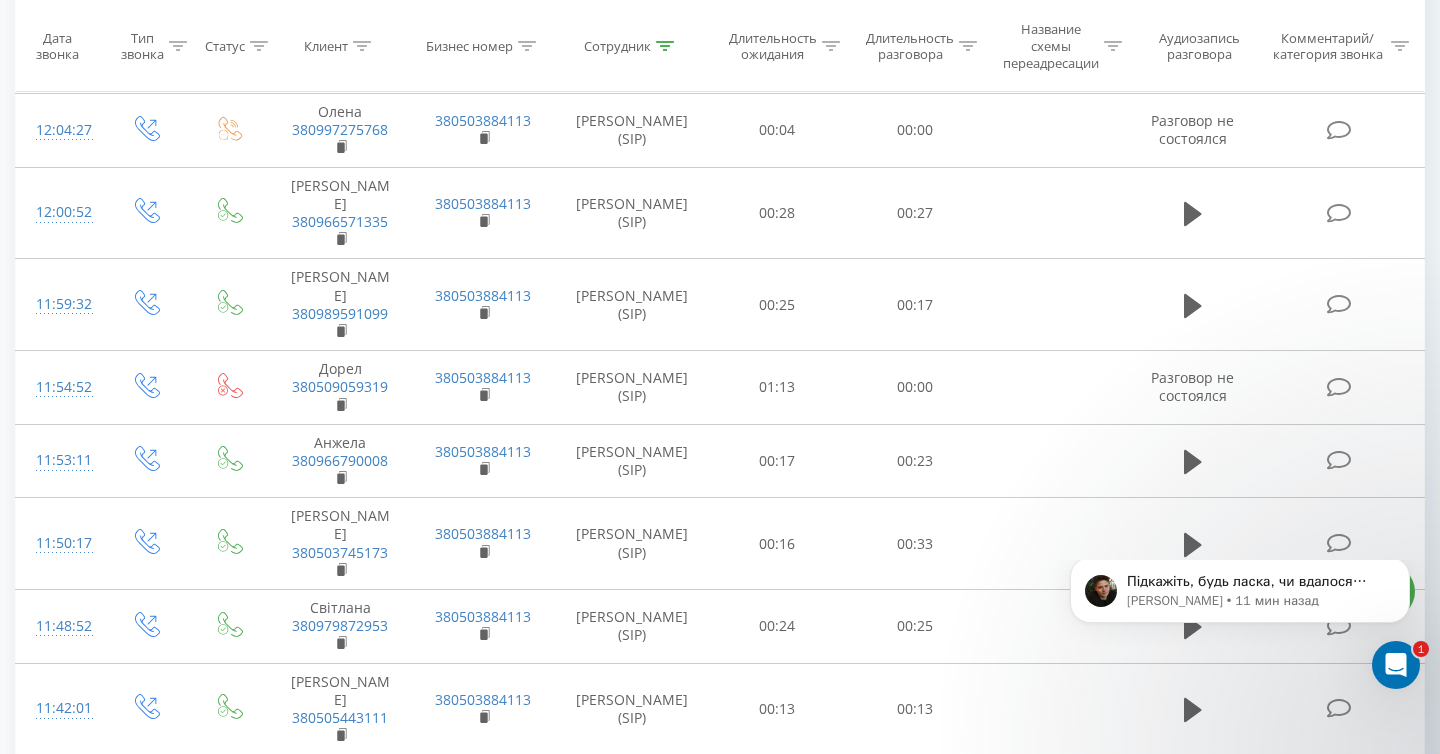 click on "2" at bounding box center [1278, 1704] 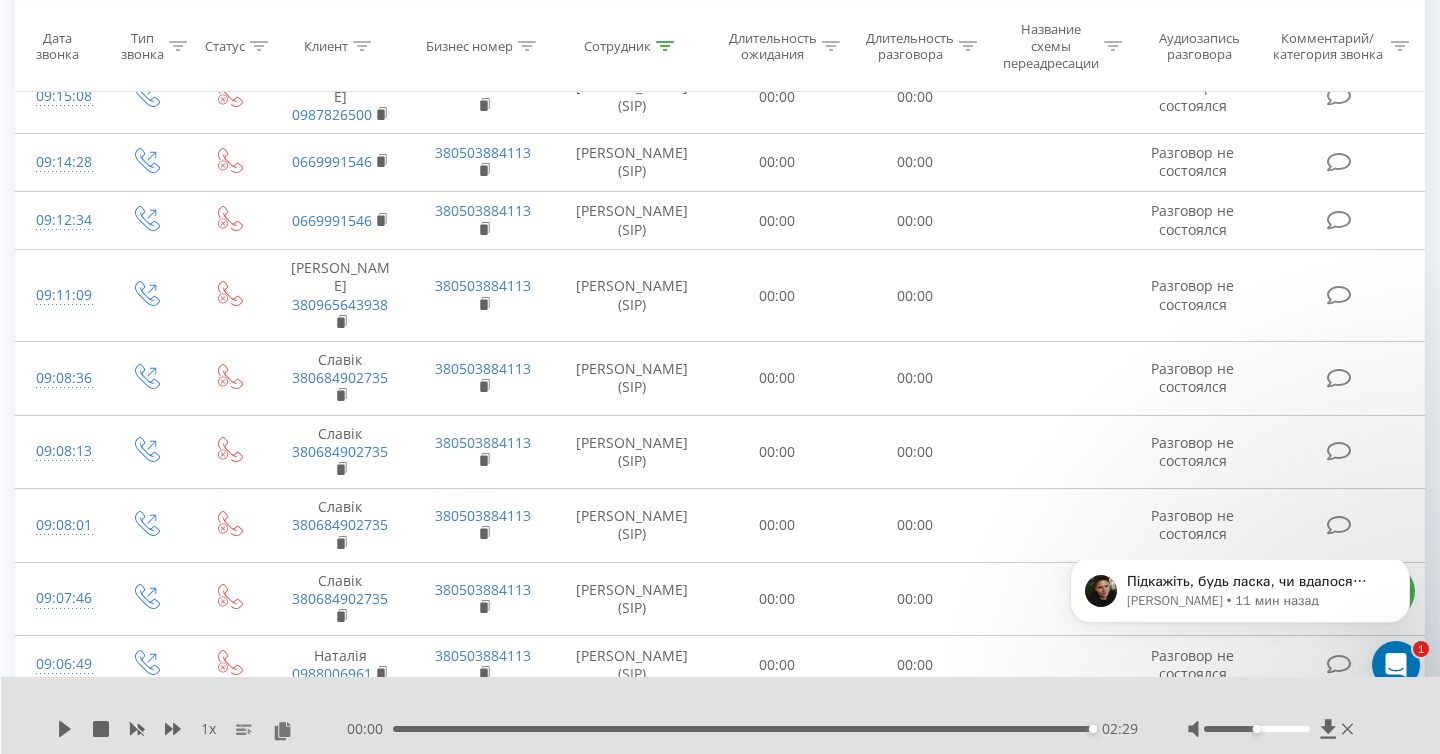 scroll, scrollTop: 3974, scrollLeft: 0, axis: vertical 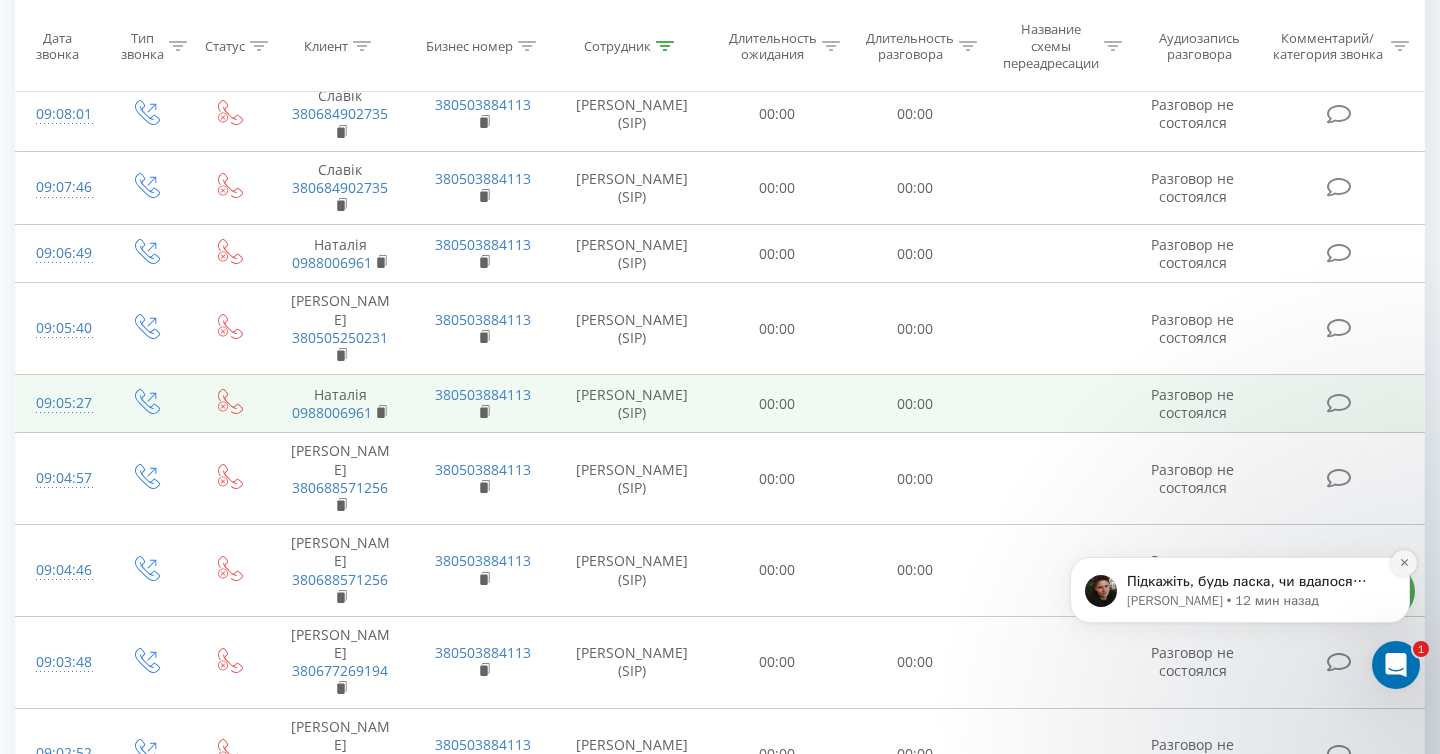 click 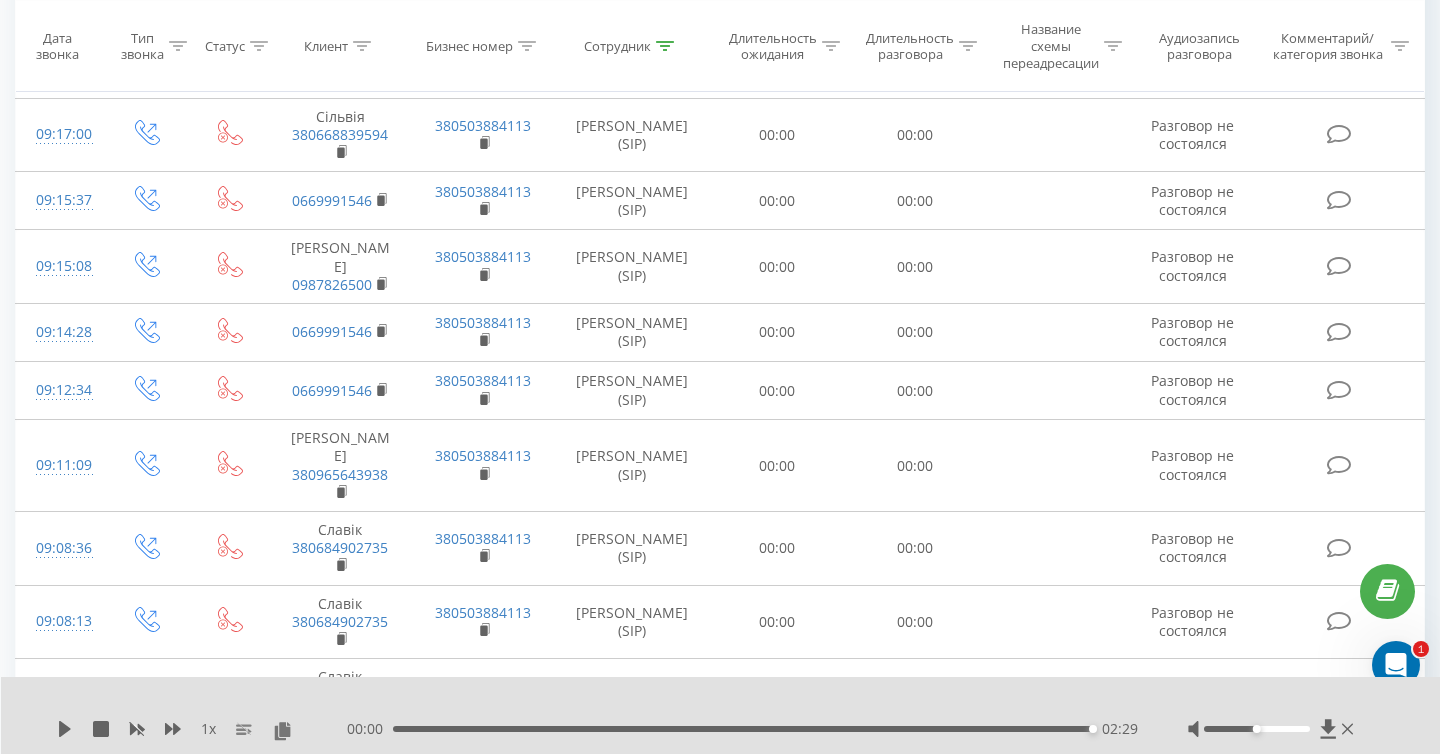 scroll, scrollTop: 3974, scrollLeft: 0, axis: vertical 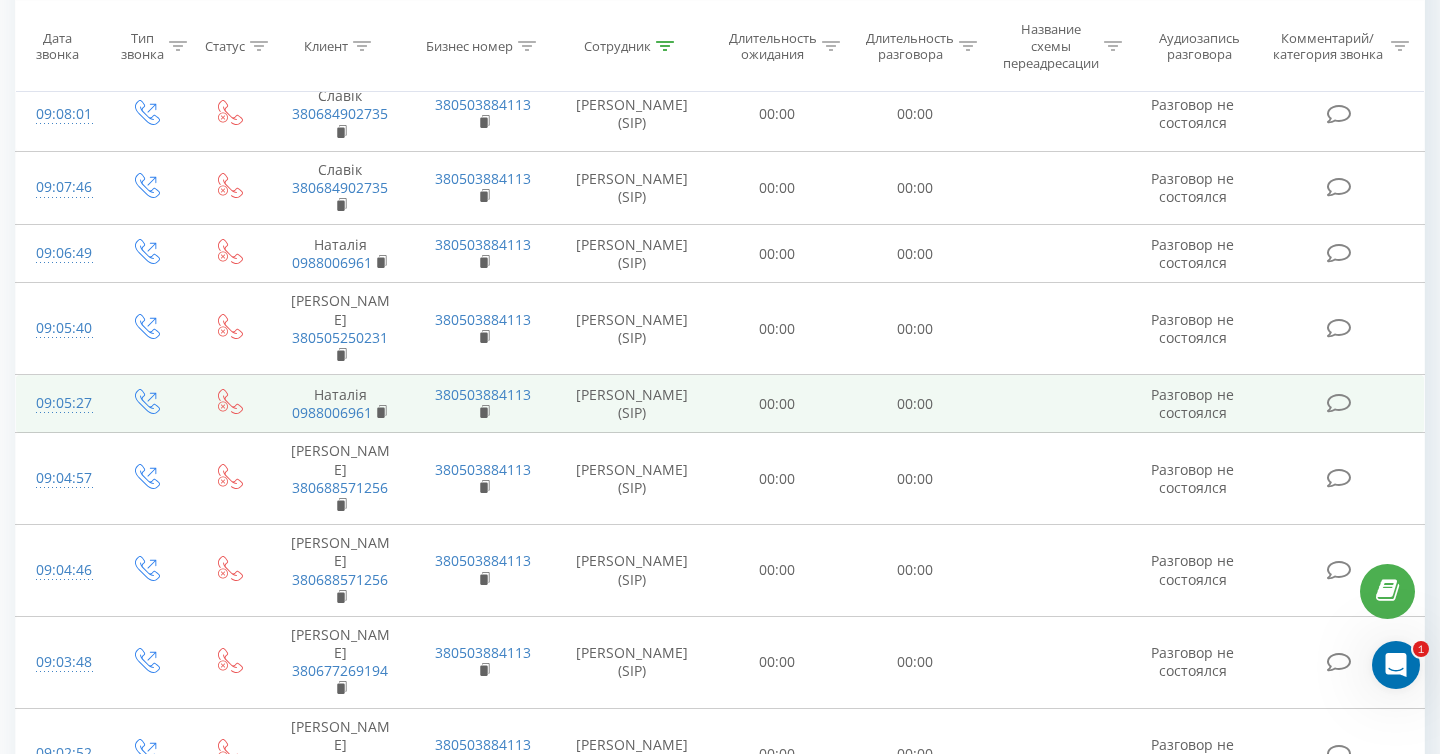 click on "1" at bounding box center (1248, 1014) 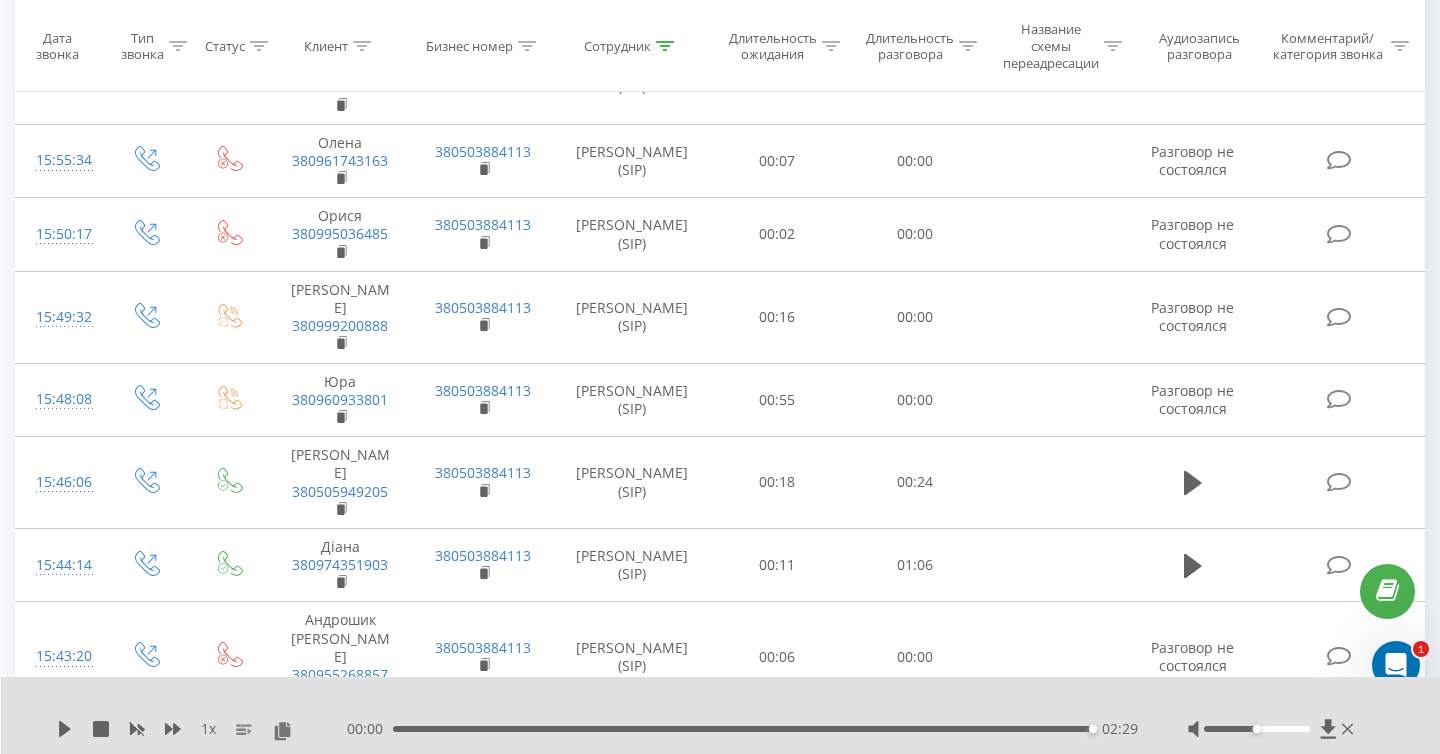 scroll, scrollTop: 2586, scrollLeft: 0, axis: vertical 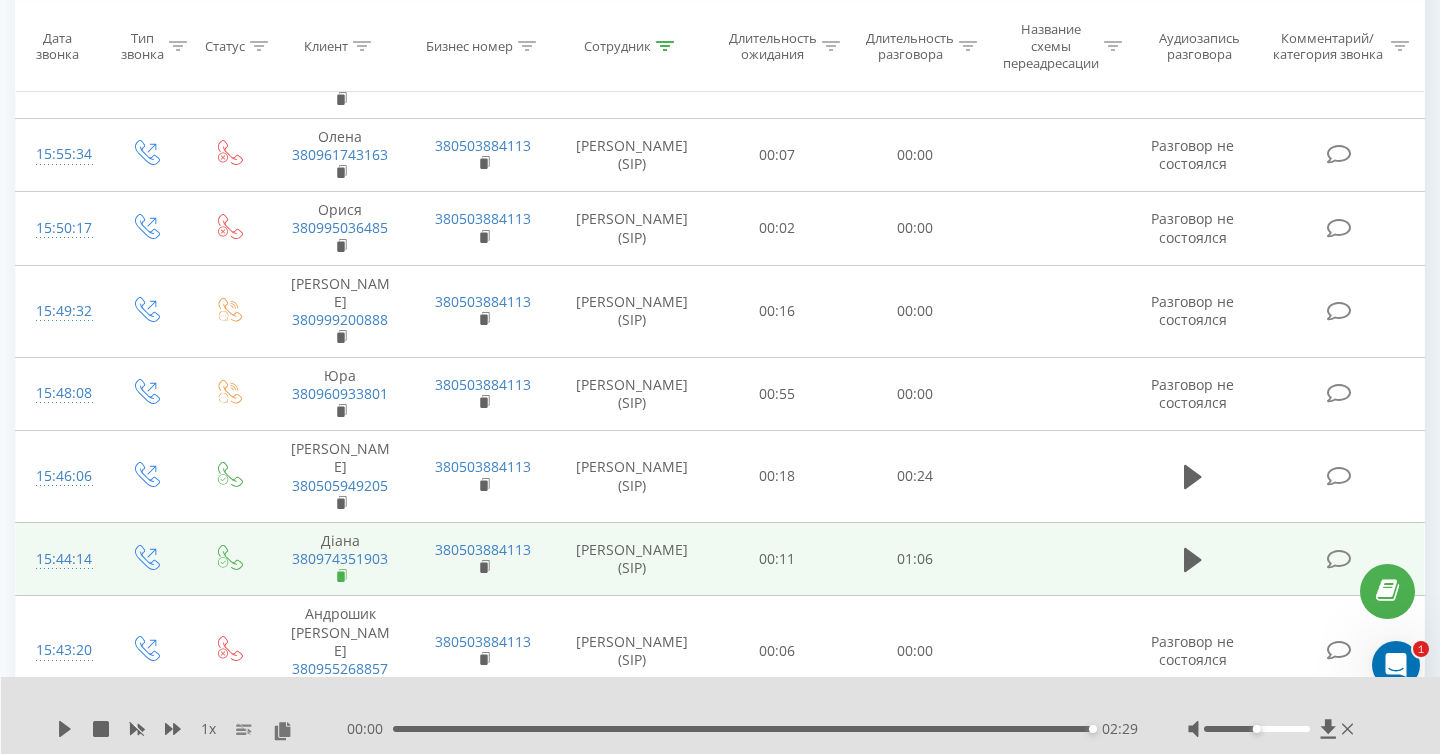 click 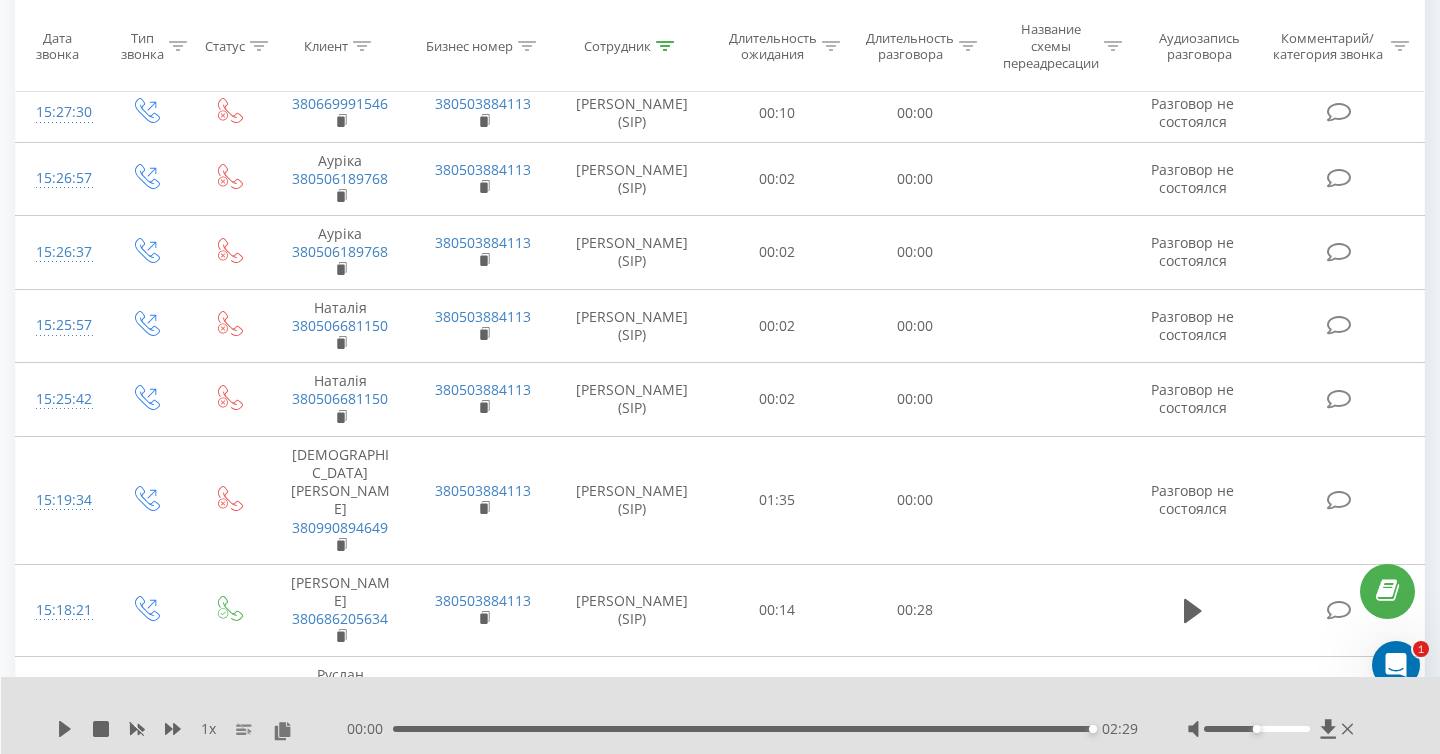 scroll, scrollTop: 3717, scrollLeft: 0, axis: vertical 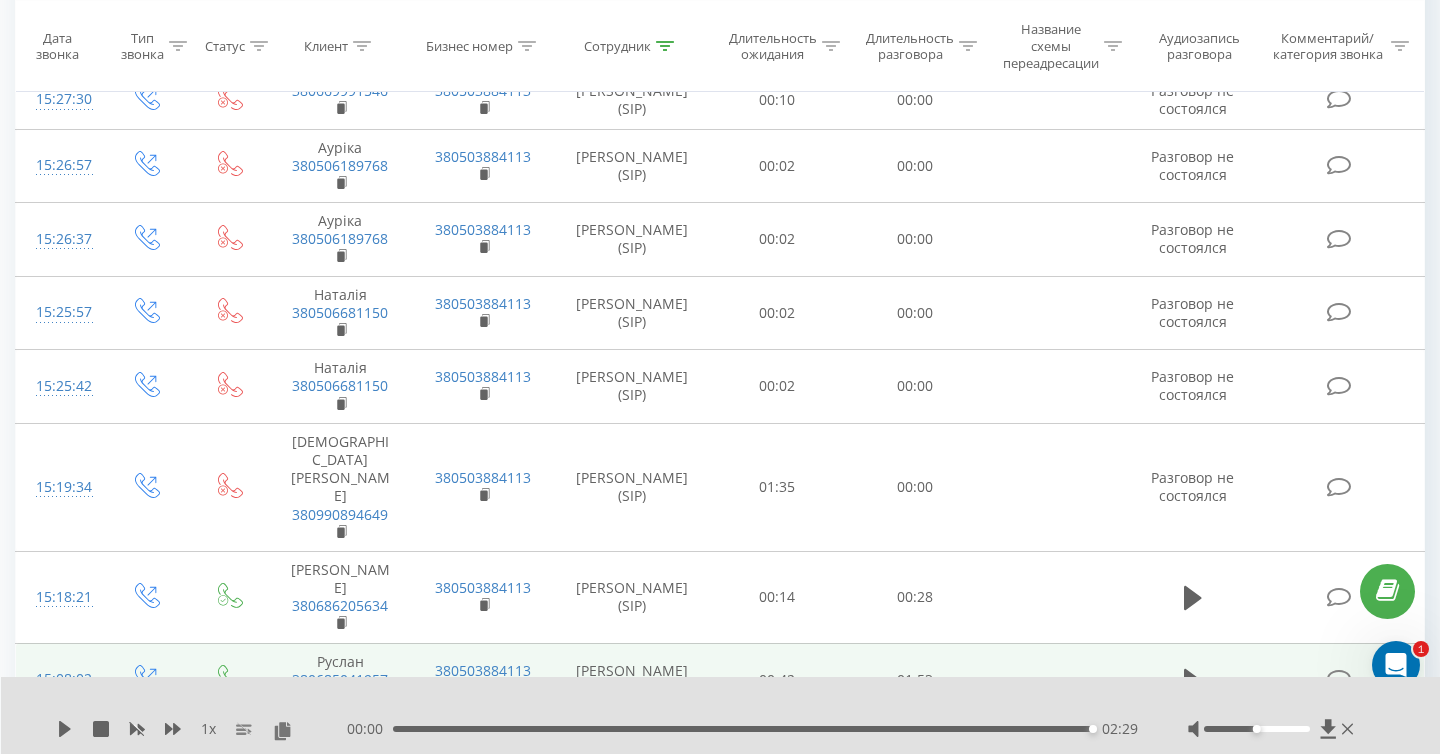 click 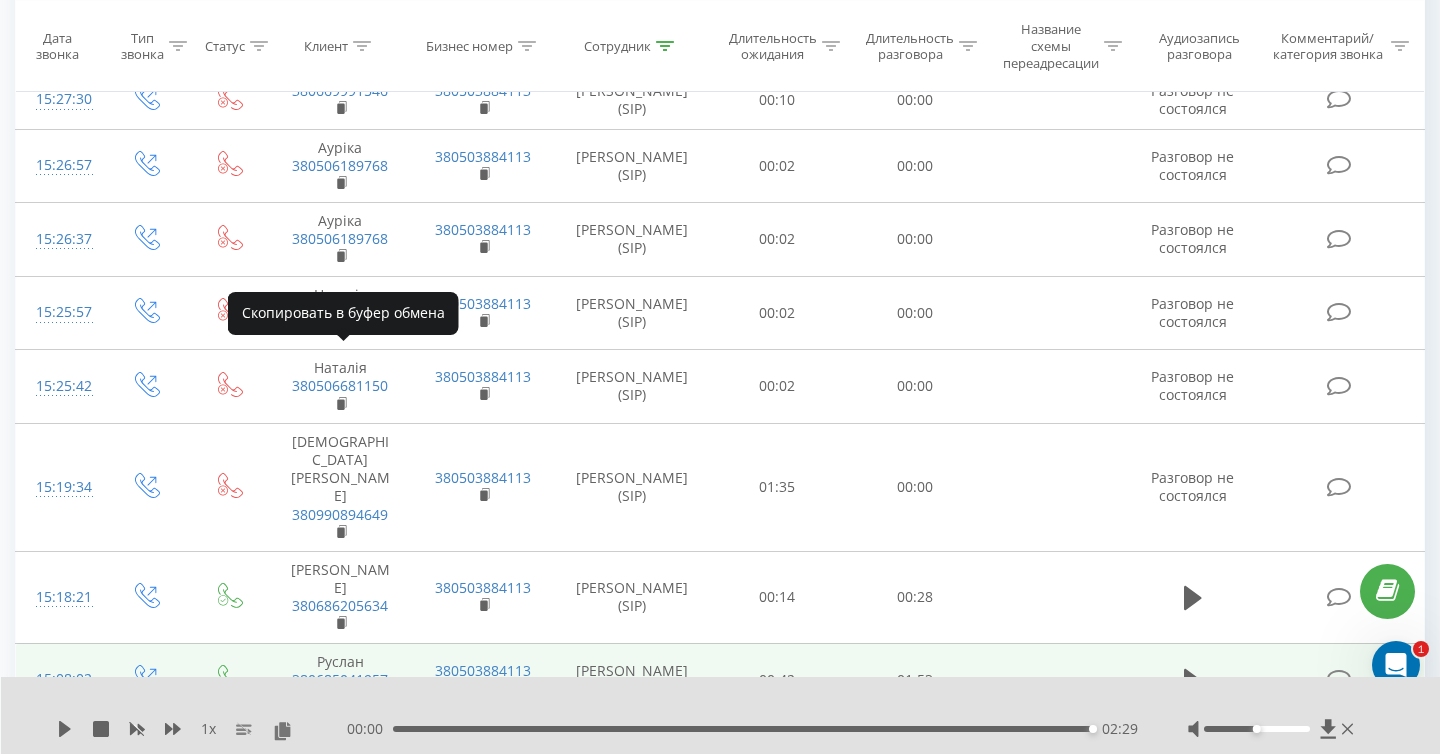 click 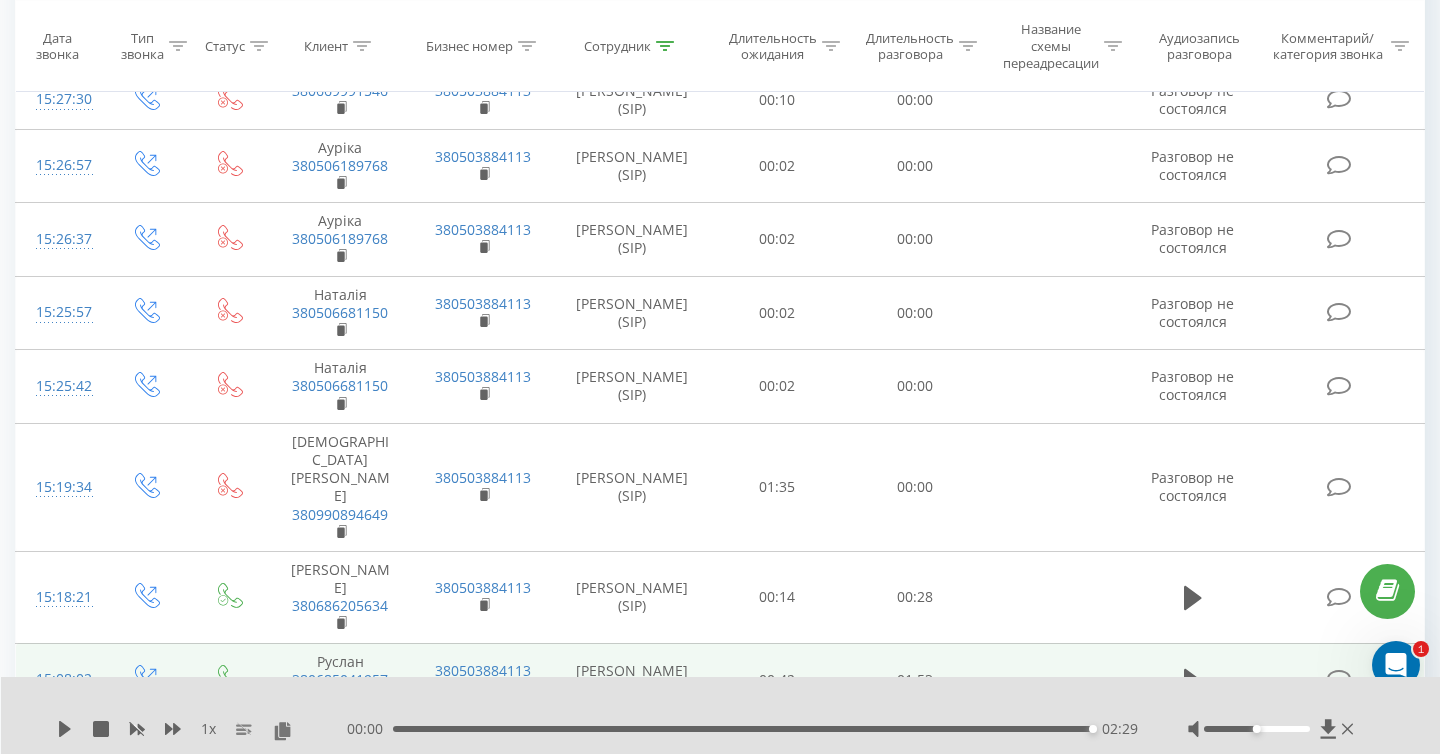 click 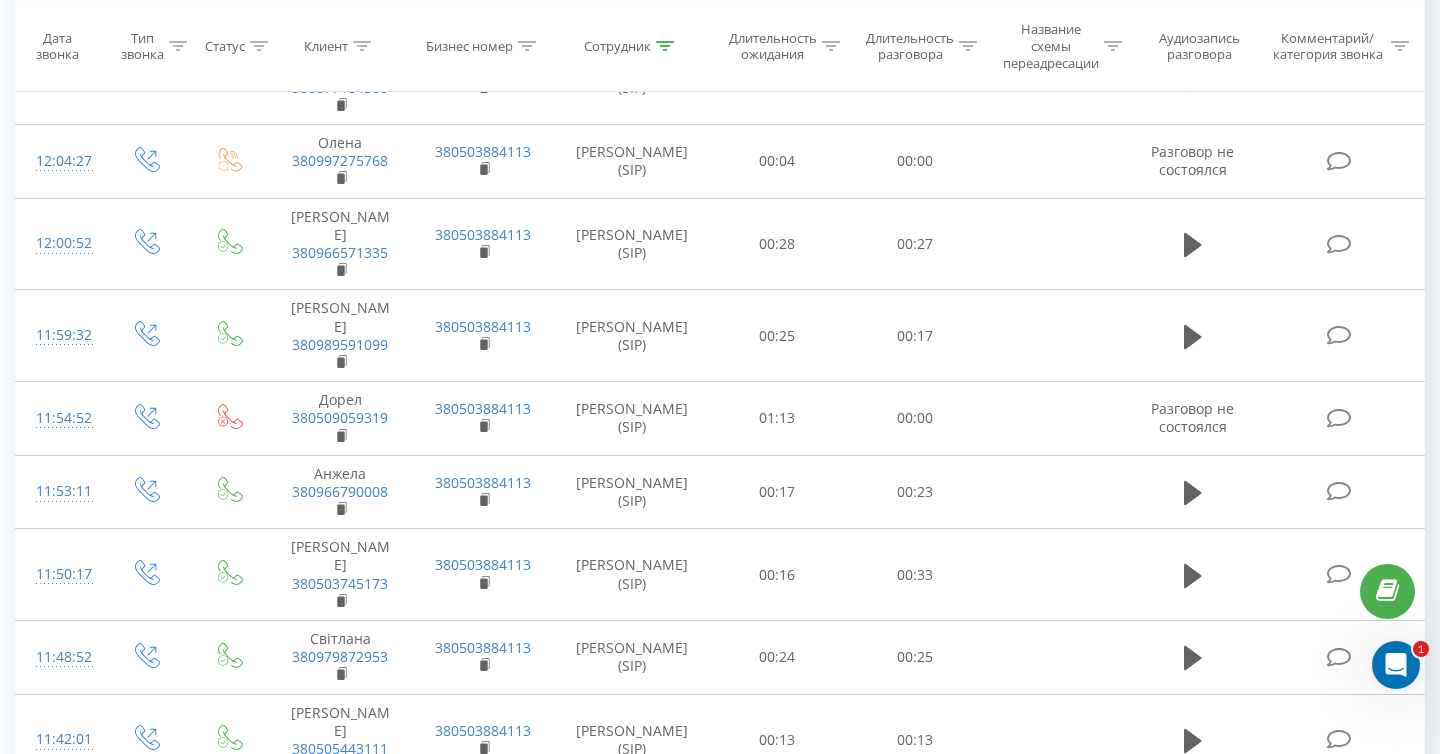 scroll, scrollTop: 7920, scrollLeft: 0, axis: vertical 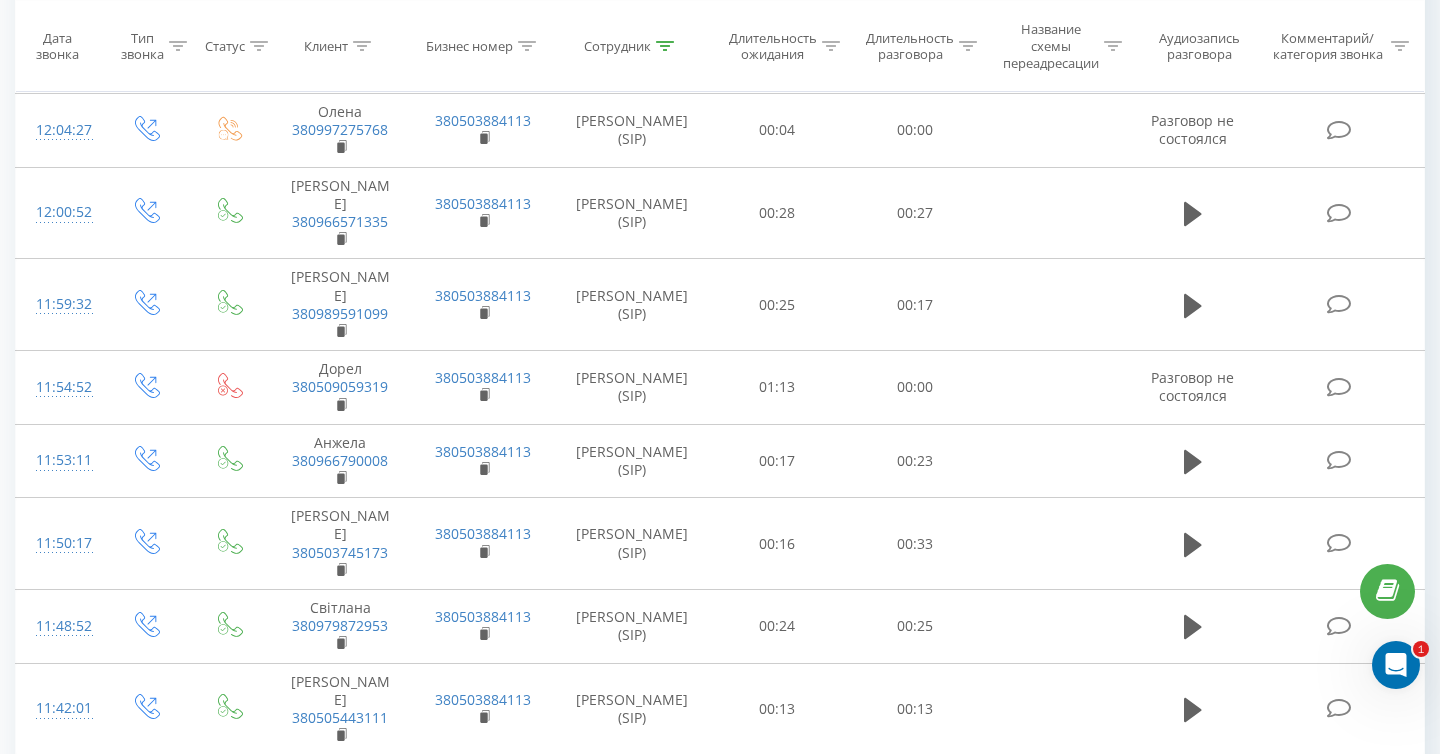 click 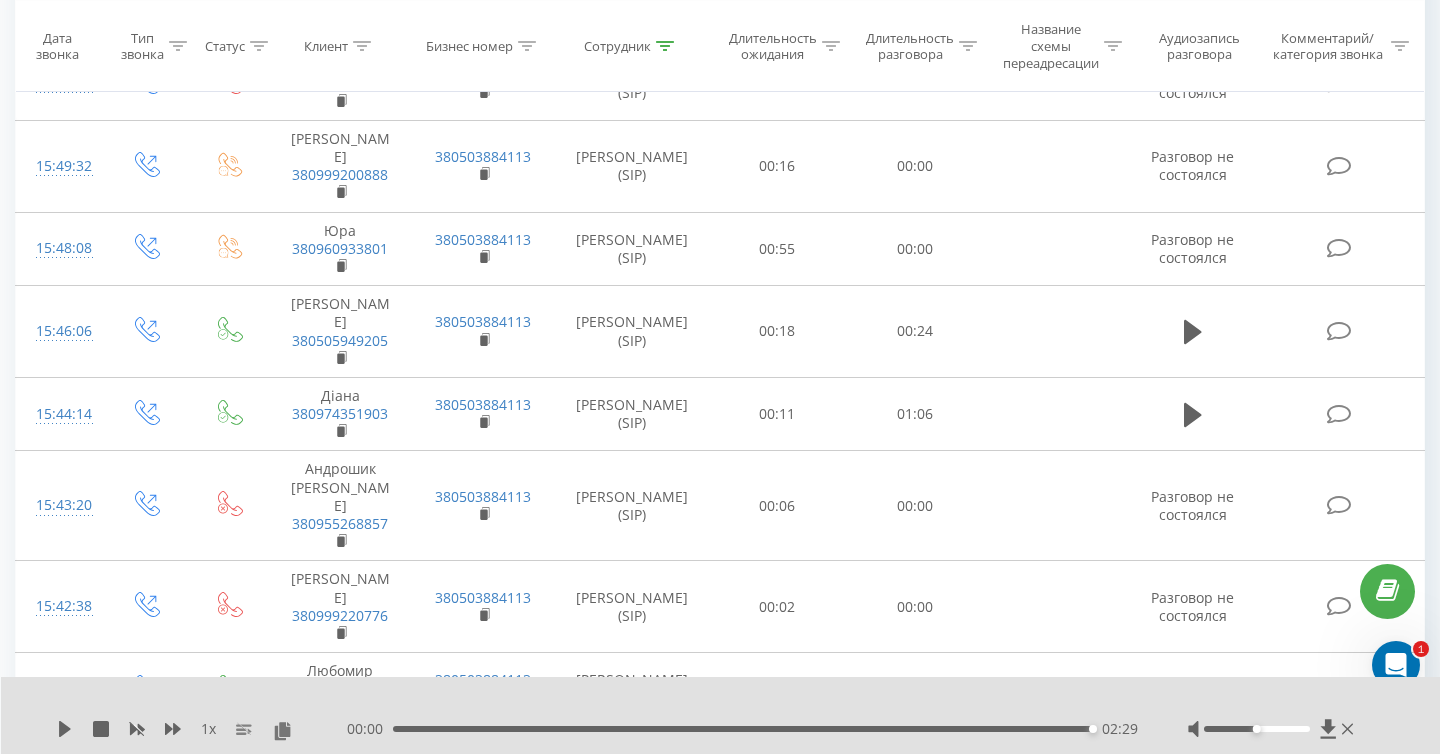 scroll, scrollTop: 2748, scrollLeft: 0, axis: vertical 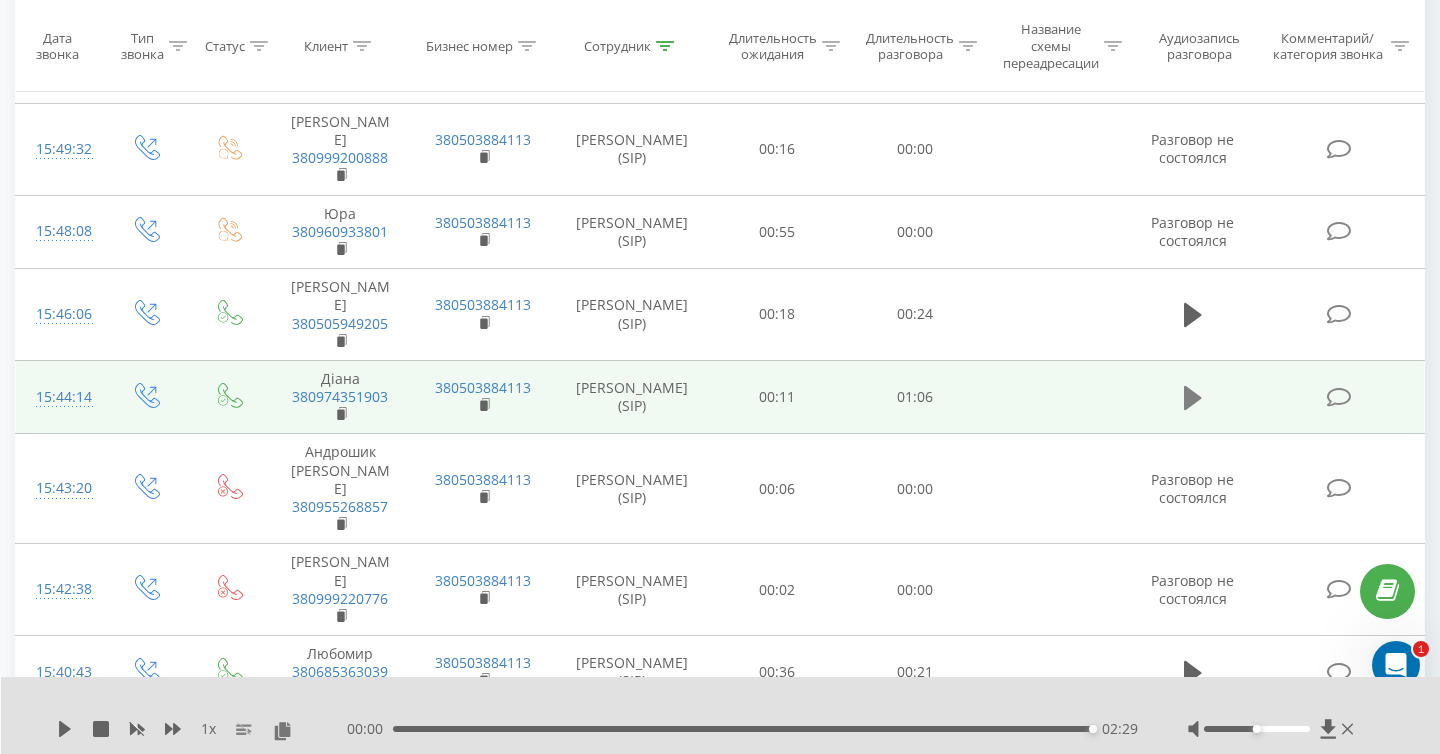 click 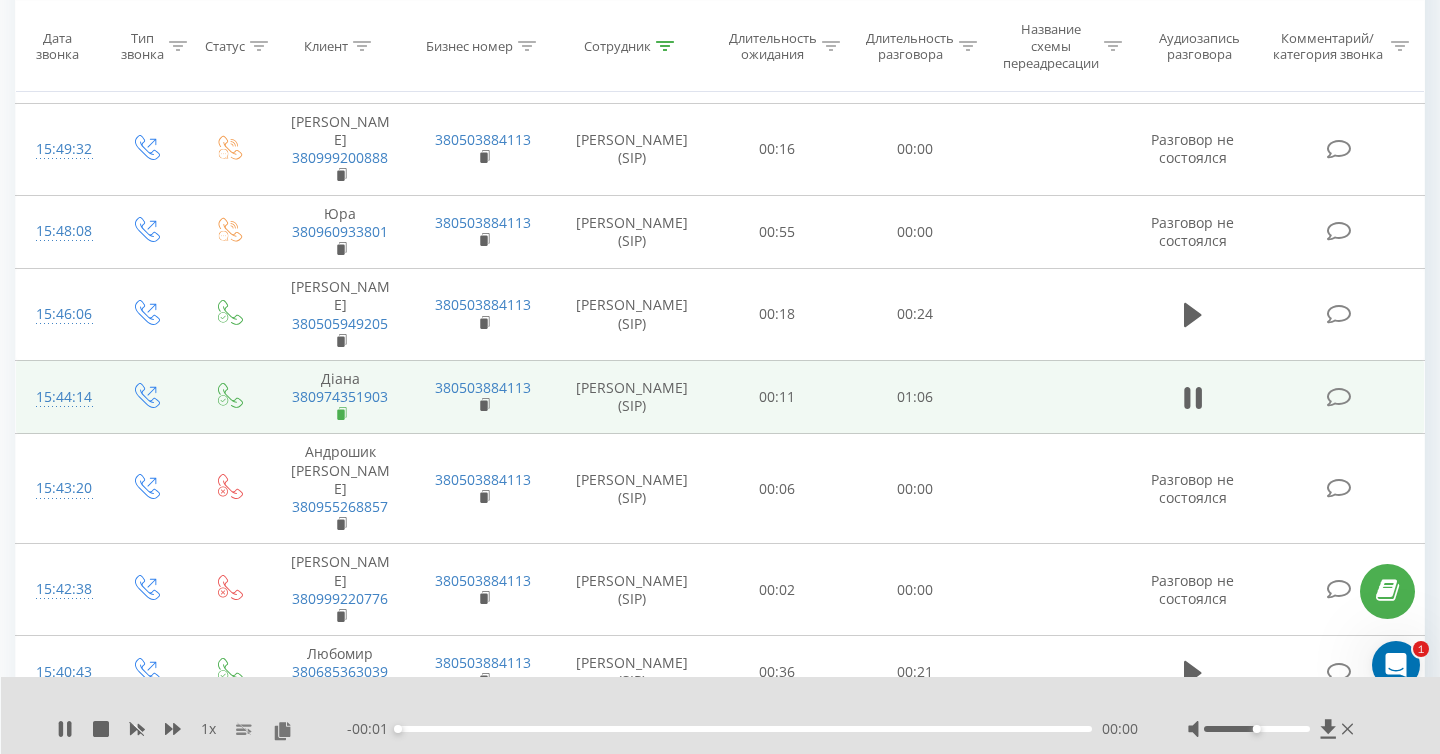 click 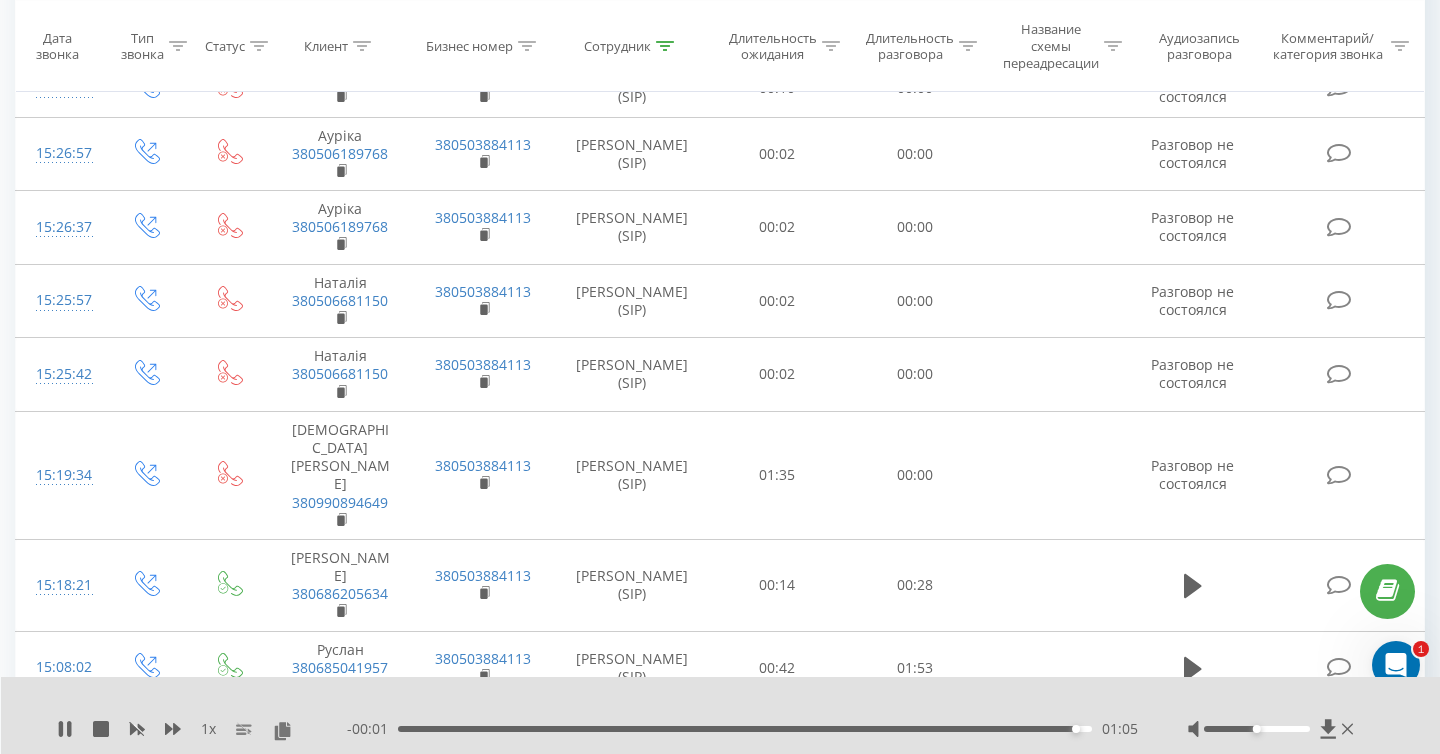 scroll, scrollTop: 3795, scrollLeft: 0, axis: vertical 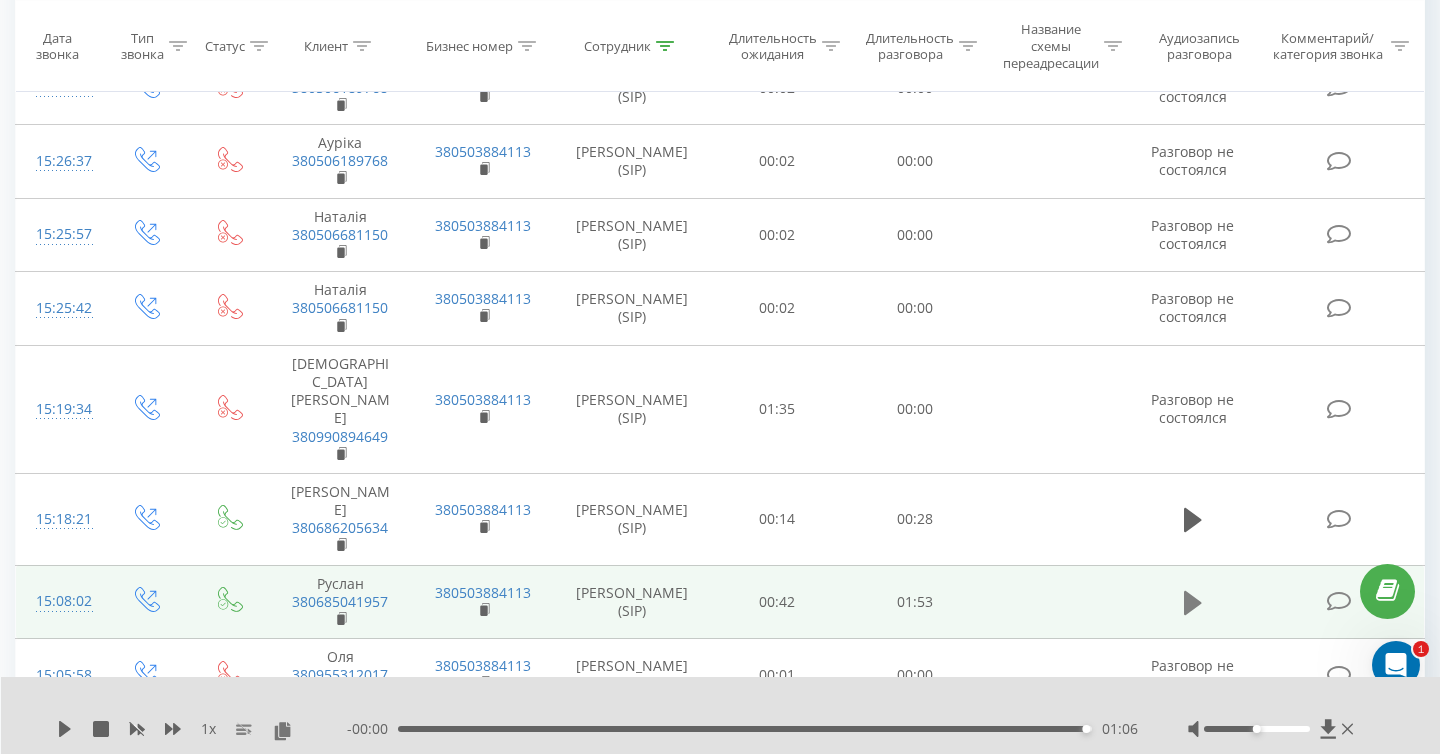 click 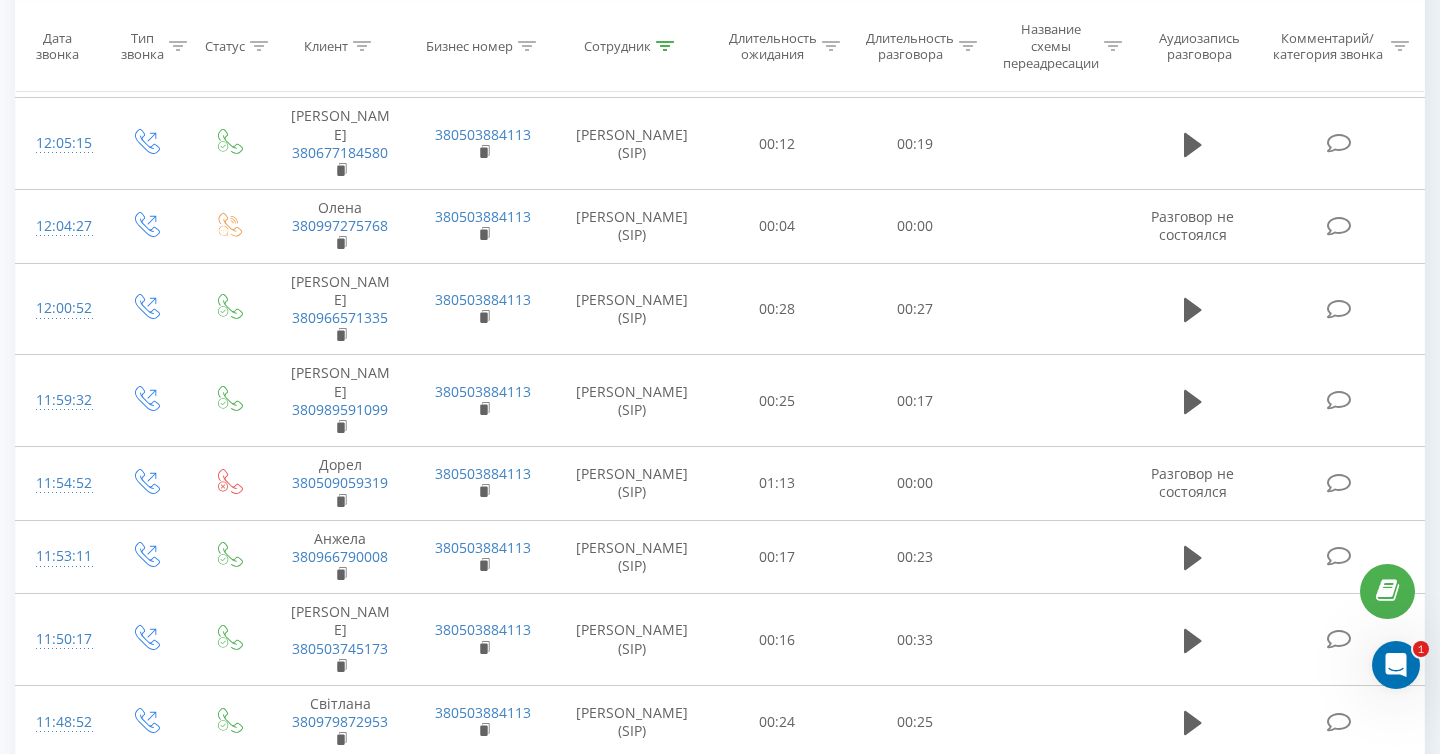 scroll, scrollTop: 7920, scrollLeft: 0, axis: vertical 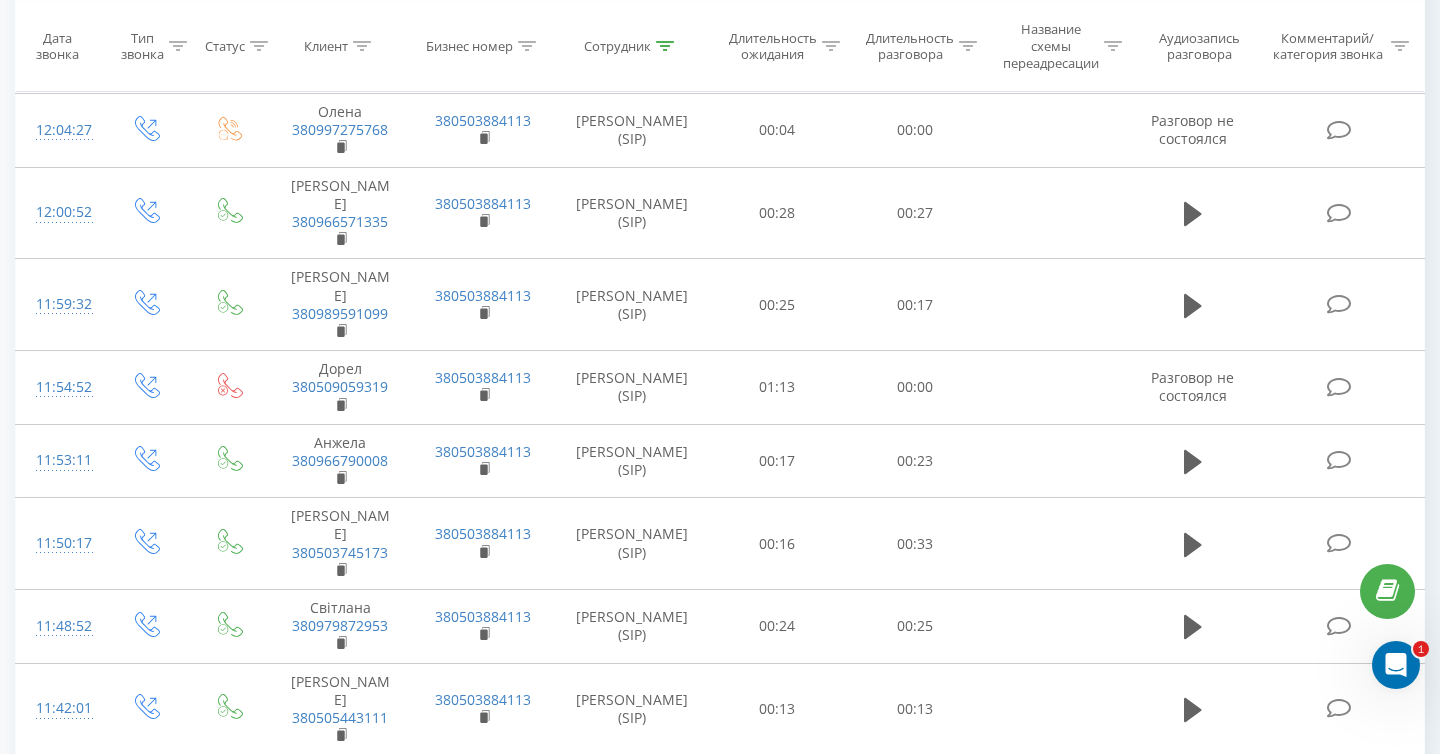 click 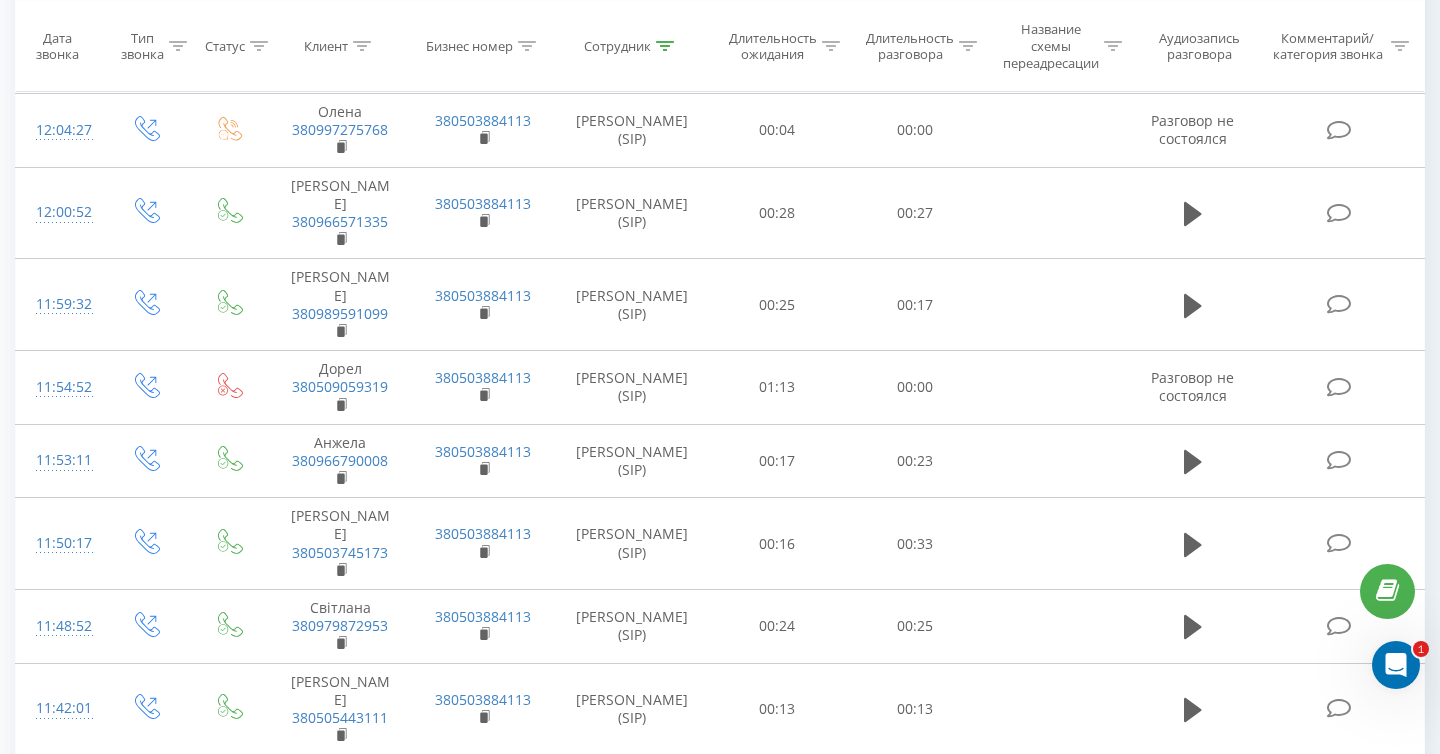 click 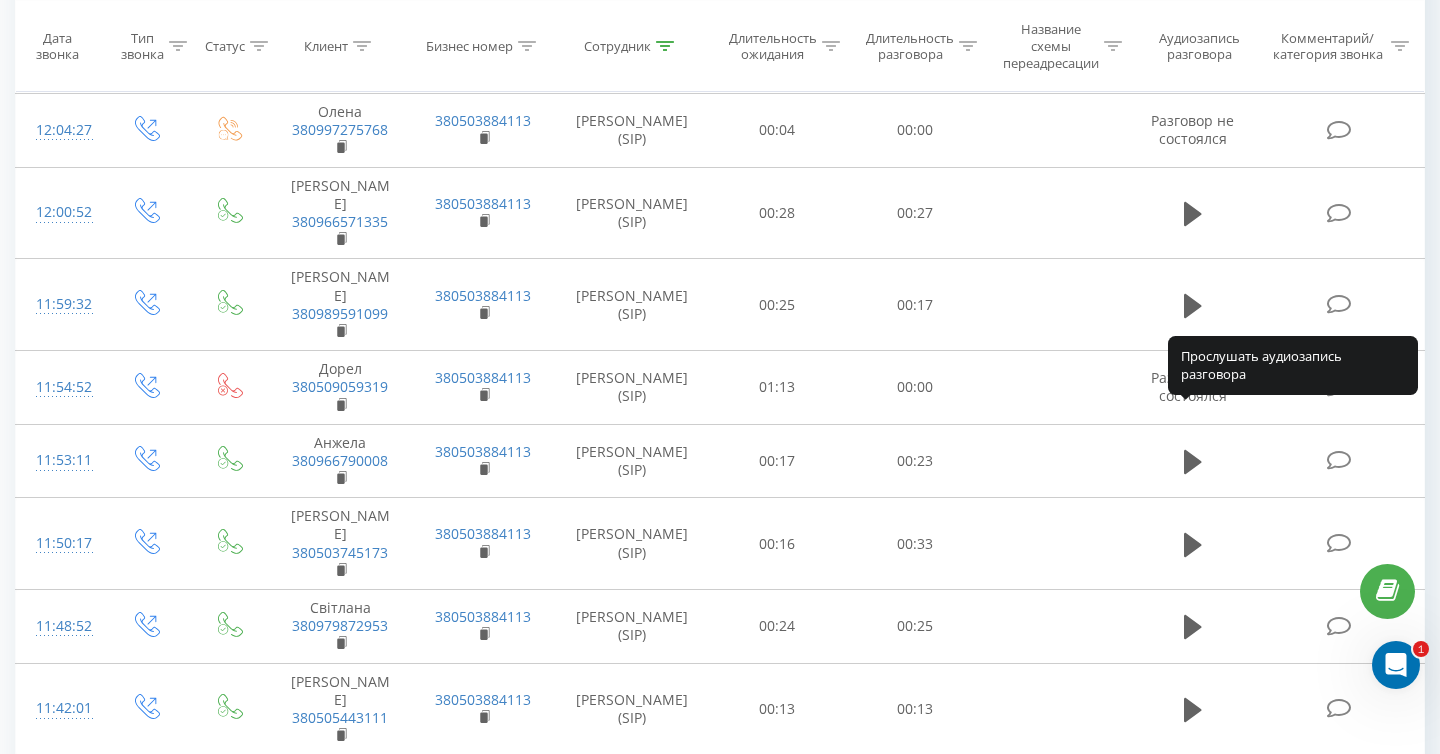 click 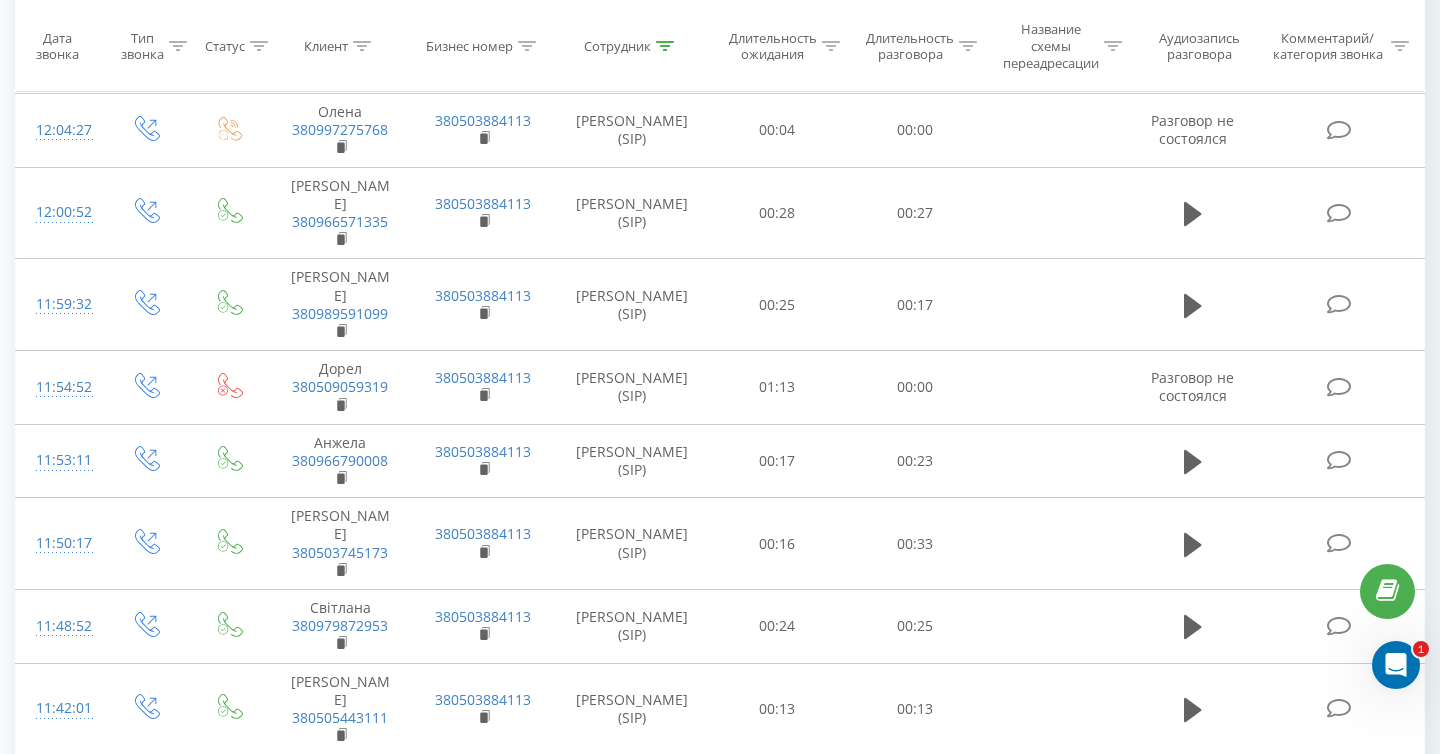 click on "- 01:45 00:00   00:00" at bounding box center [742, 1650] 